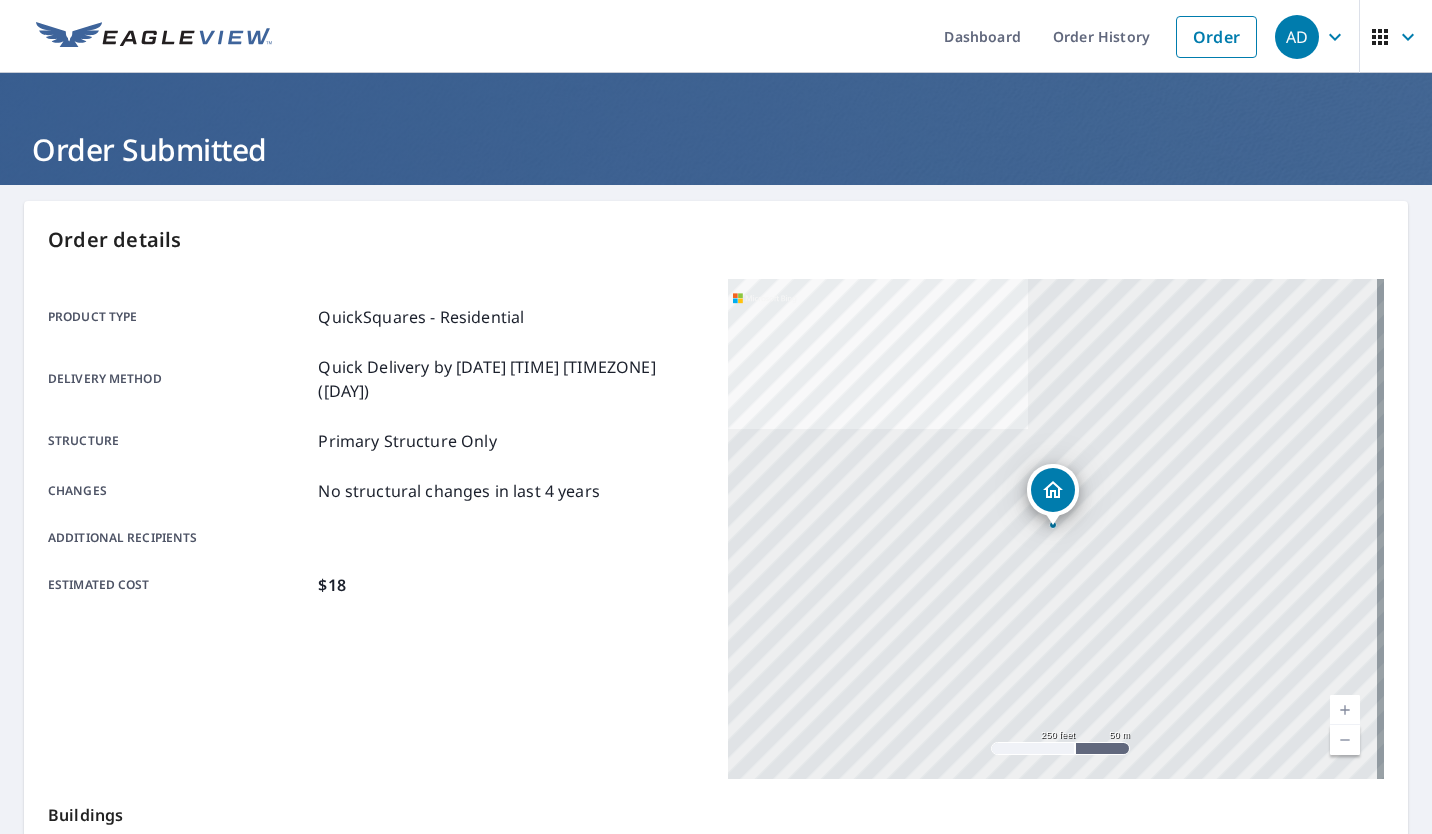 scroll, scrollTop: 0, scrollLeft: 0, axis: both 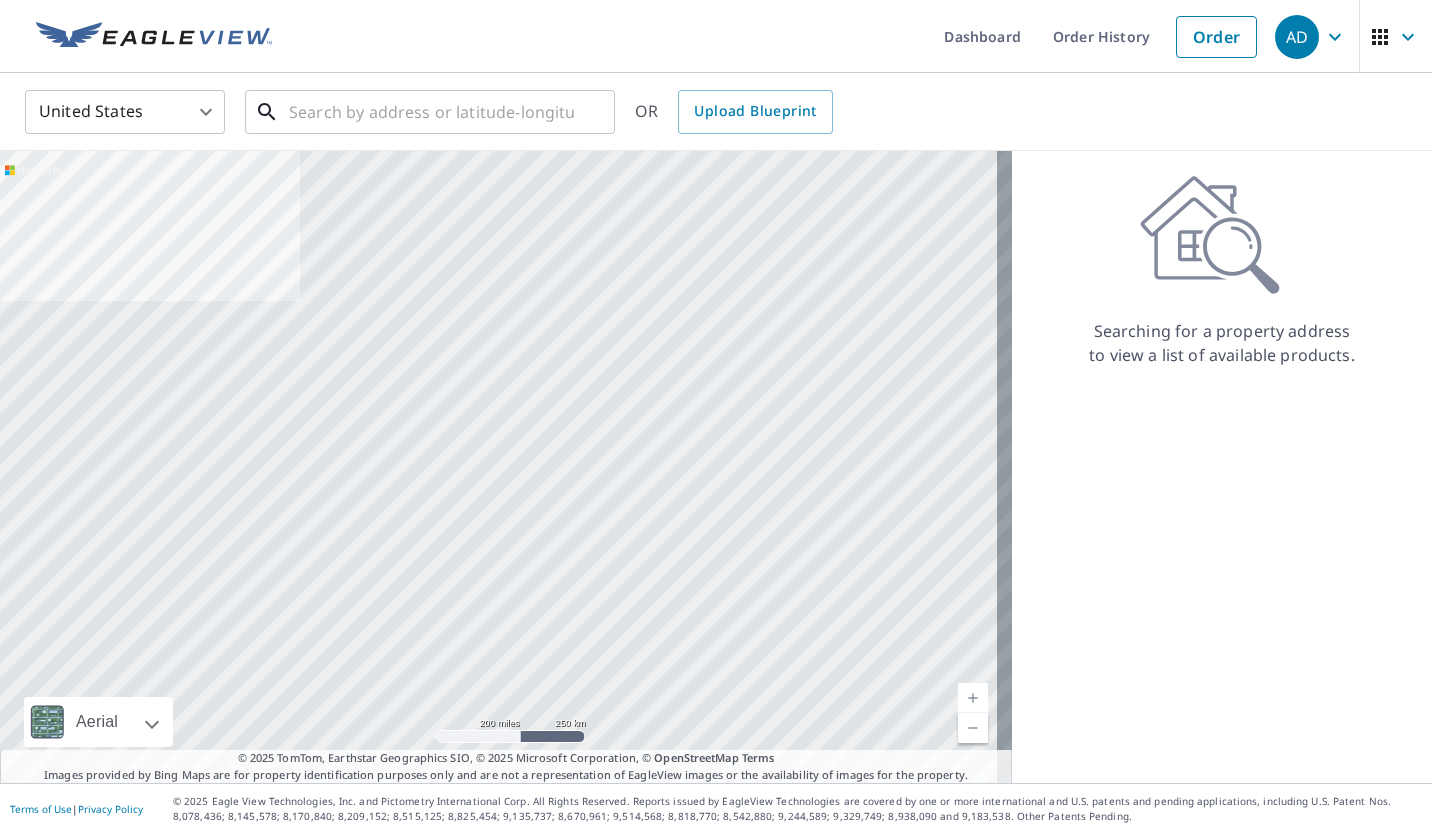 click at bounding box center [431, 112] 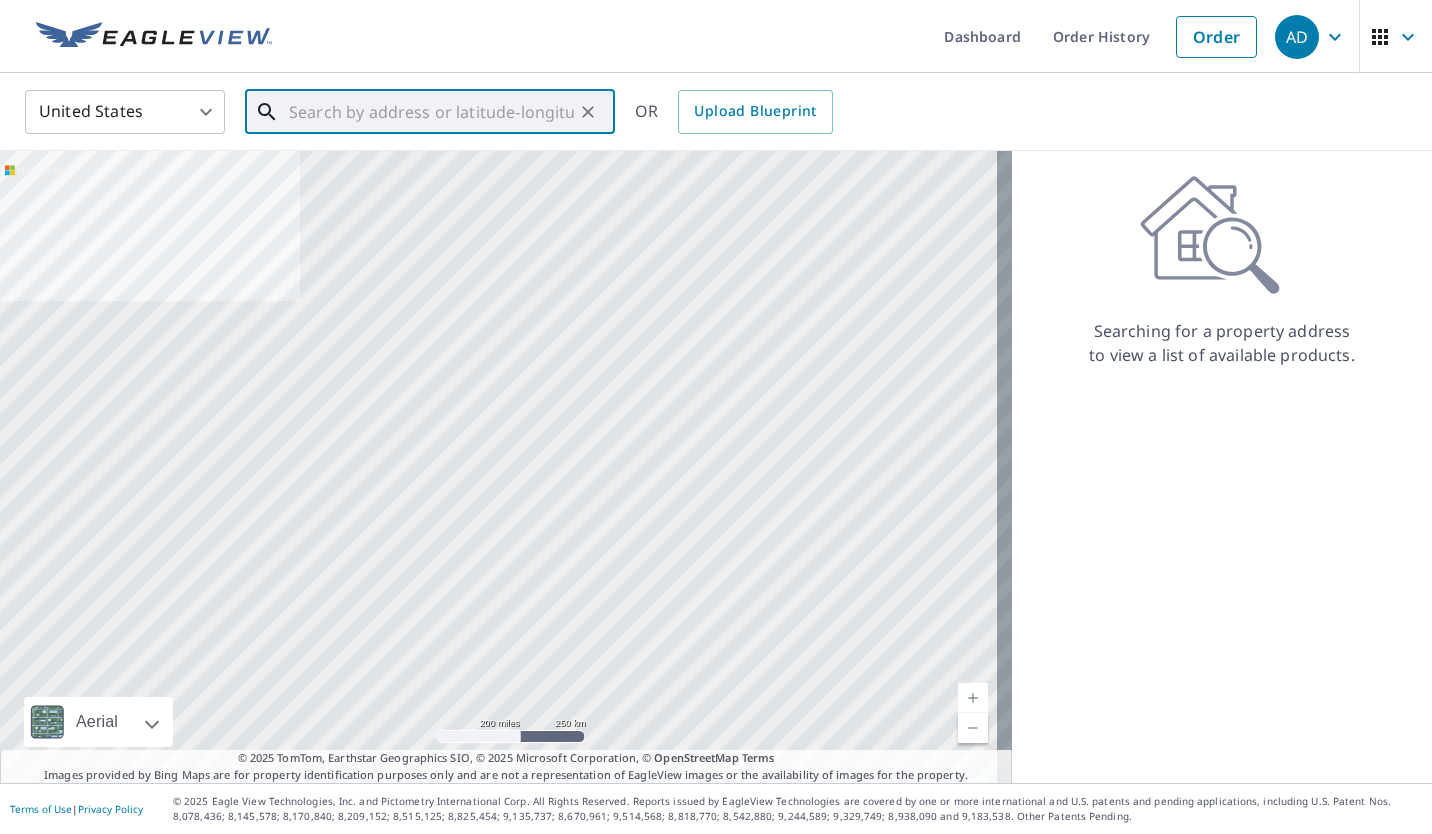 paste on "[NUMBER] [STREET] [CITY], [STATE] [POSTAL_CODE]" 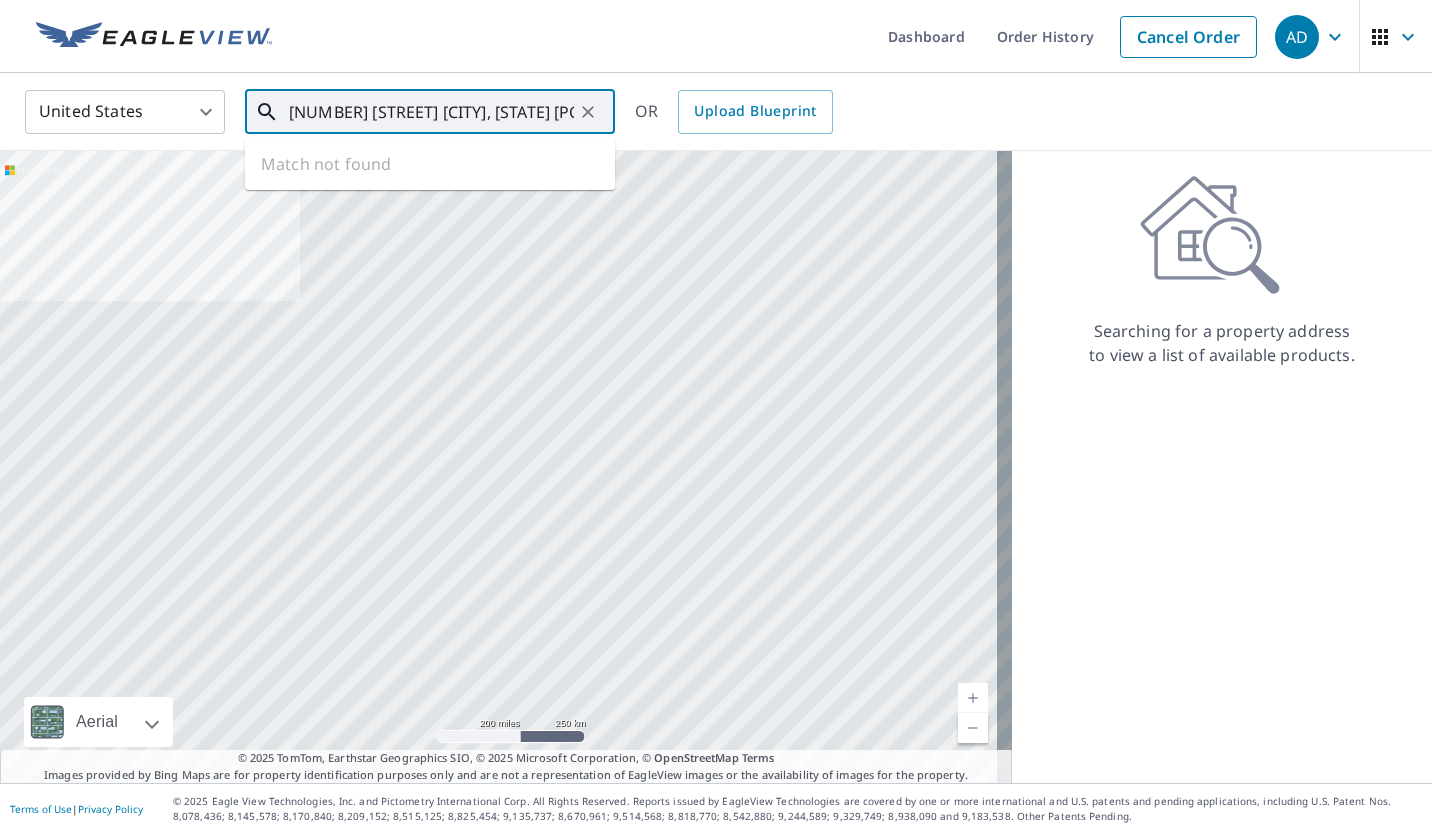 scroll, scrollTop: 0, scrollLeft: 84, axis: horizontal 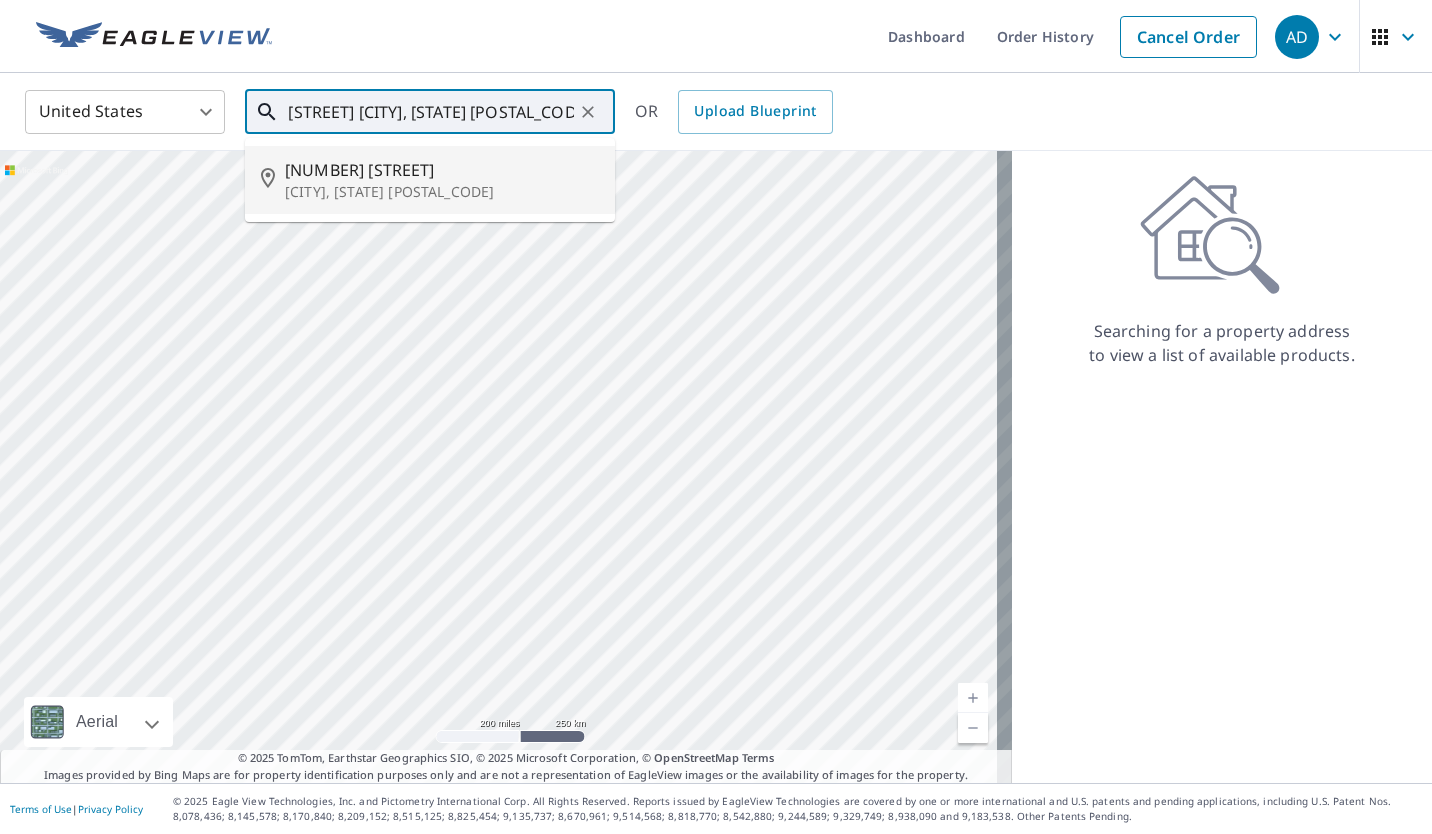 click on "[NUMBER] [STREET]" at bounding box center [442, 170] 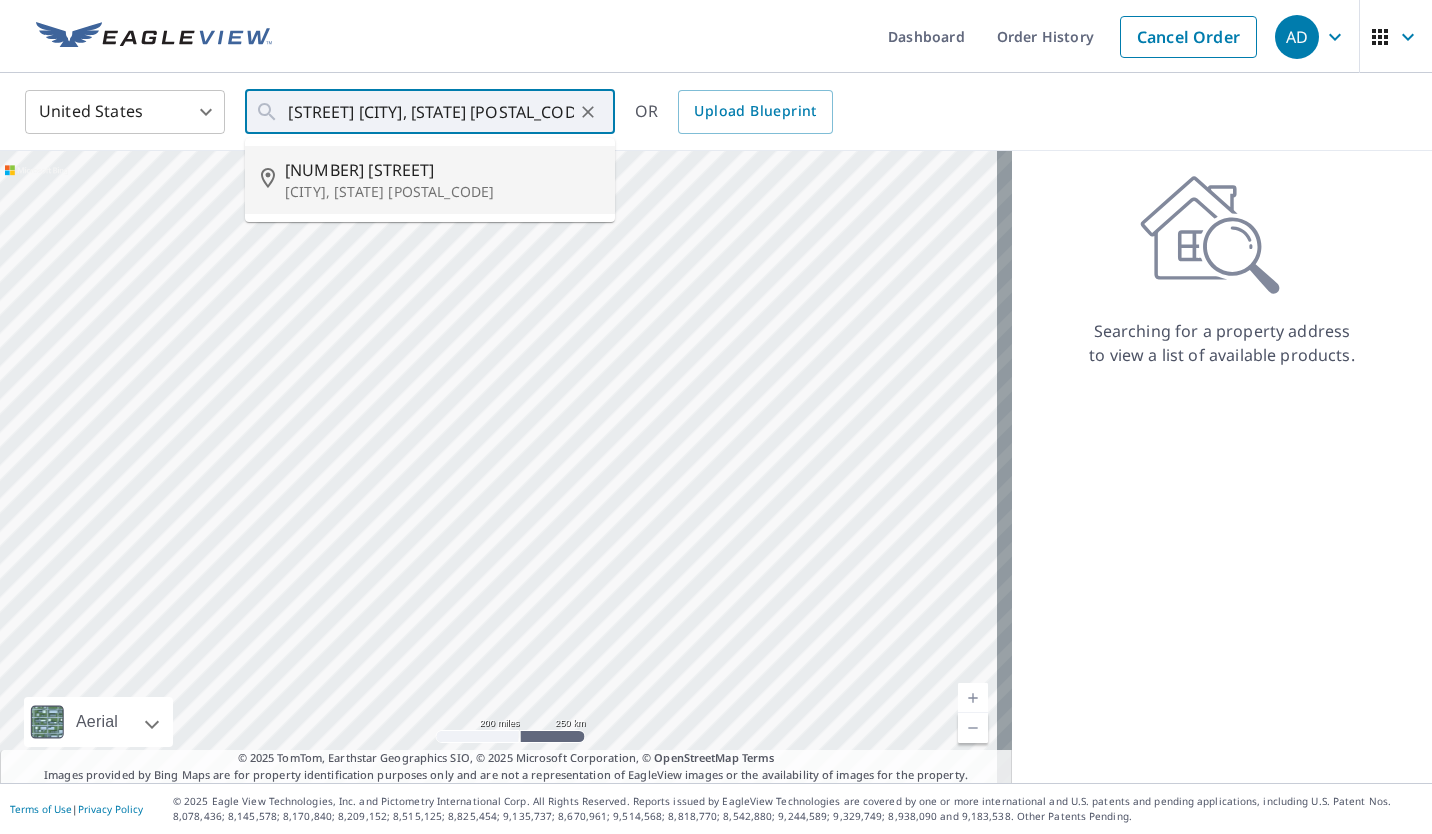 type on "[NUMBER] [STREET] [CITY], [STATE] [POSTAL_CODE]" 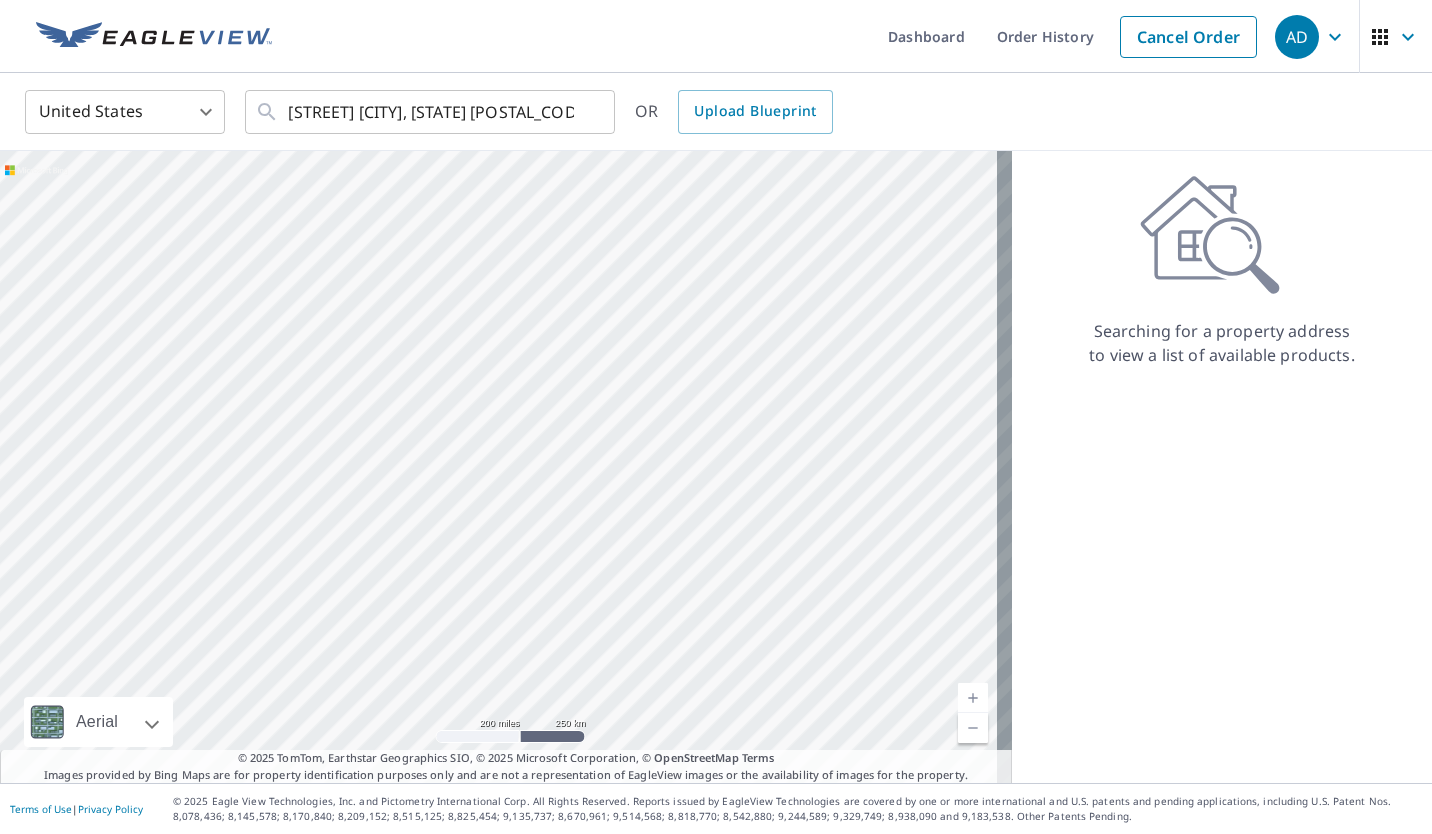 scroll, scrollTop: 0, scrollLeft: 0, axis: both 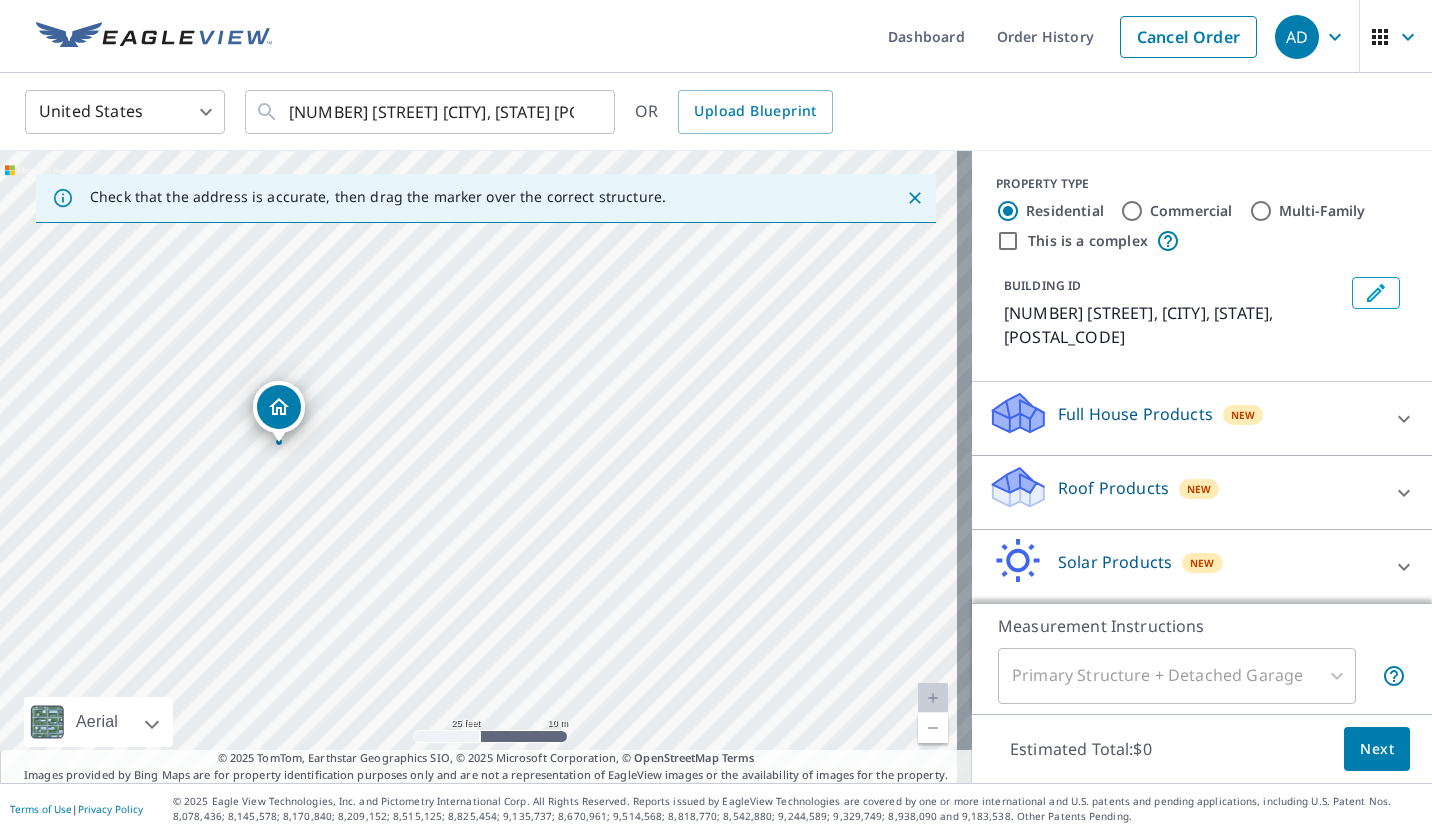 click on "Roof Products" at bounding box center [1113, 488] 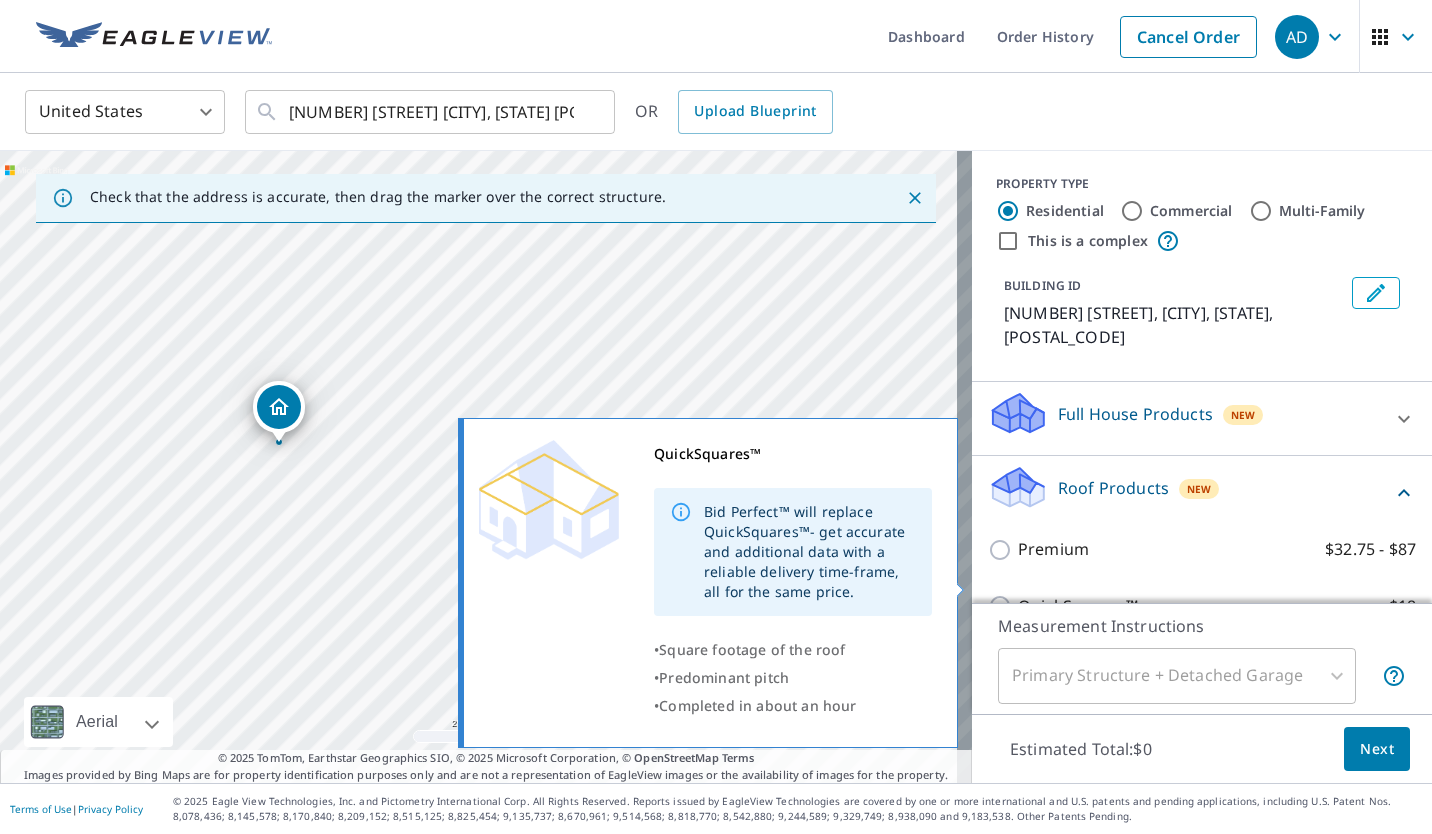 click on "QuickSquares™ $18" at bounding box center (1003, 606) 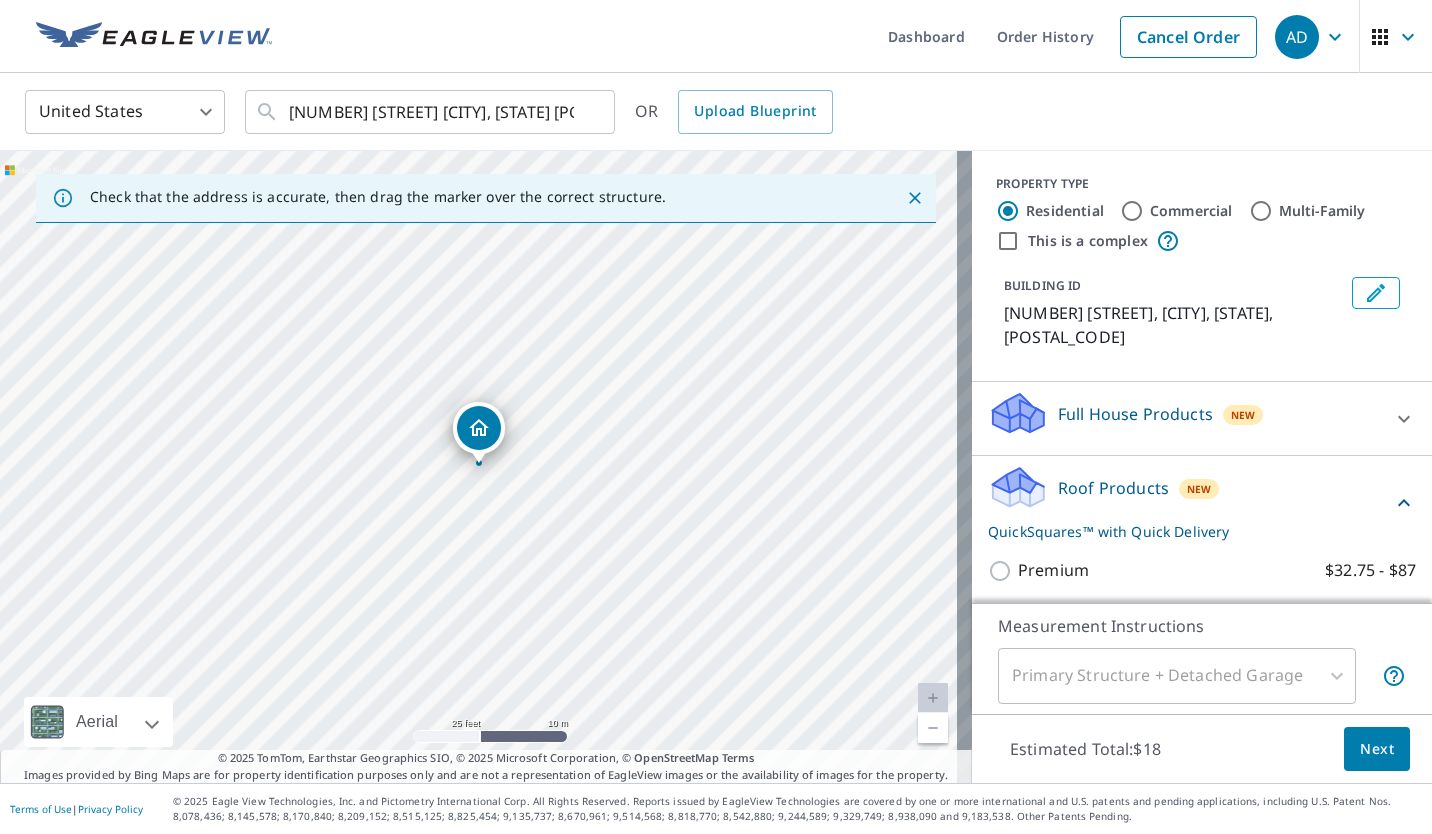 click on "Primary Structure + Detached Garage" at bounding box center [1177, 676] 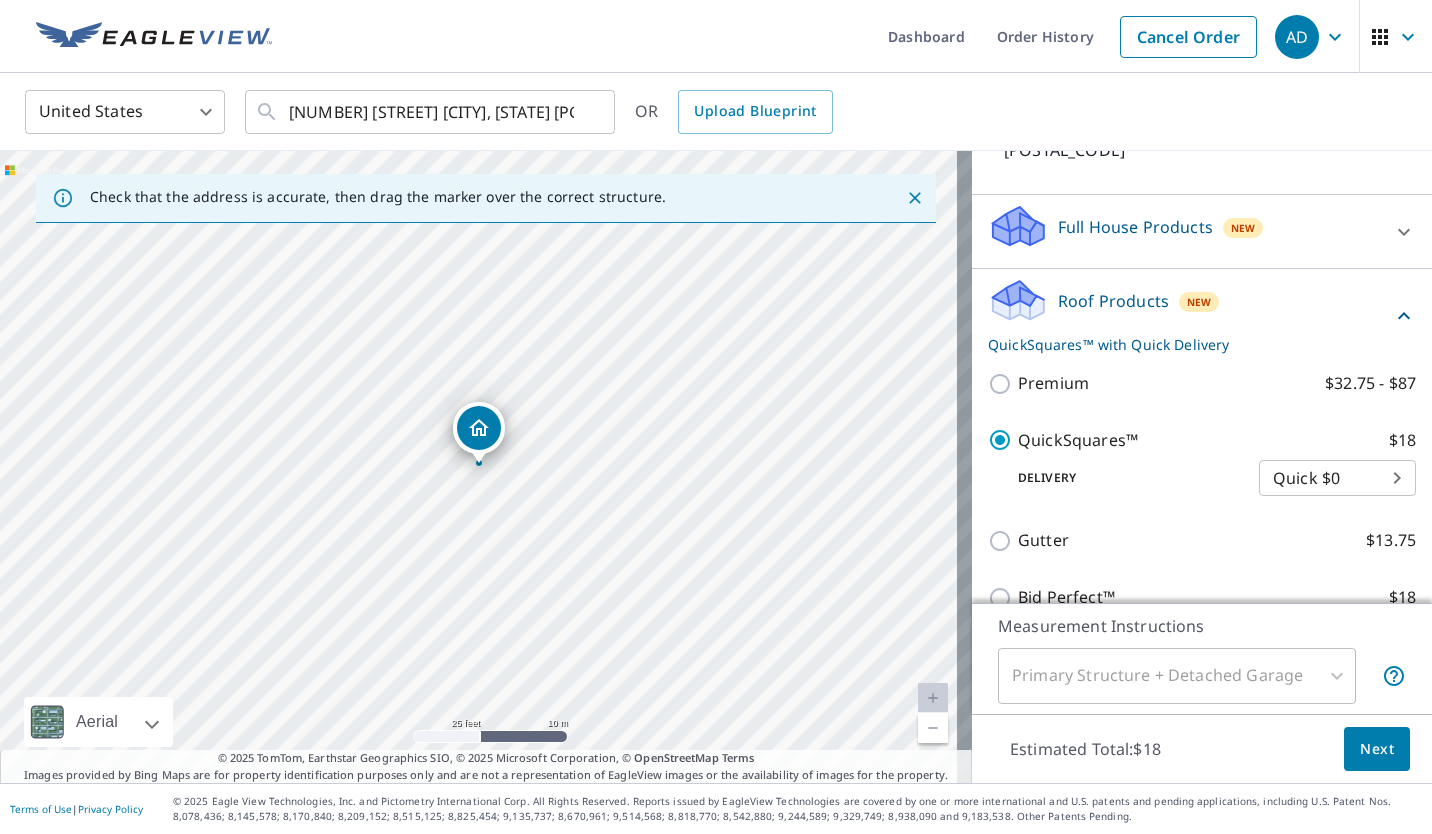 scroll, scrollTop: 188, scrollLeft: 0, axis: vertical 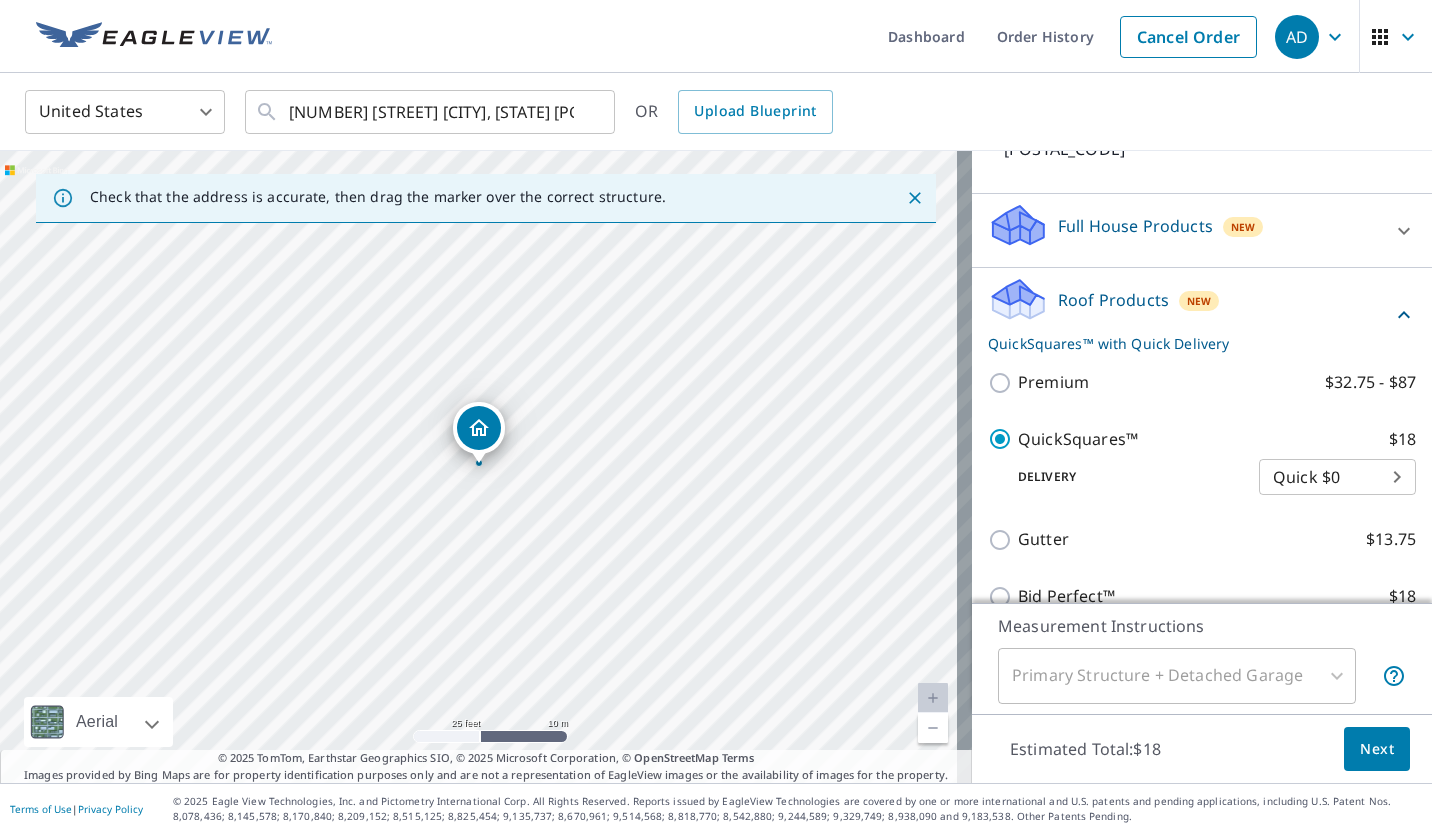 click on "Primary Structure + Detached Garage" at bounding box center [1177, 676] 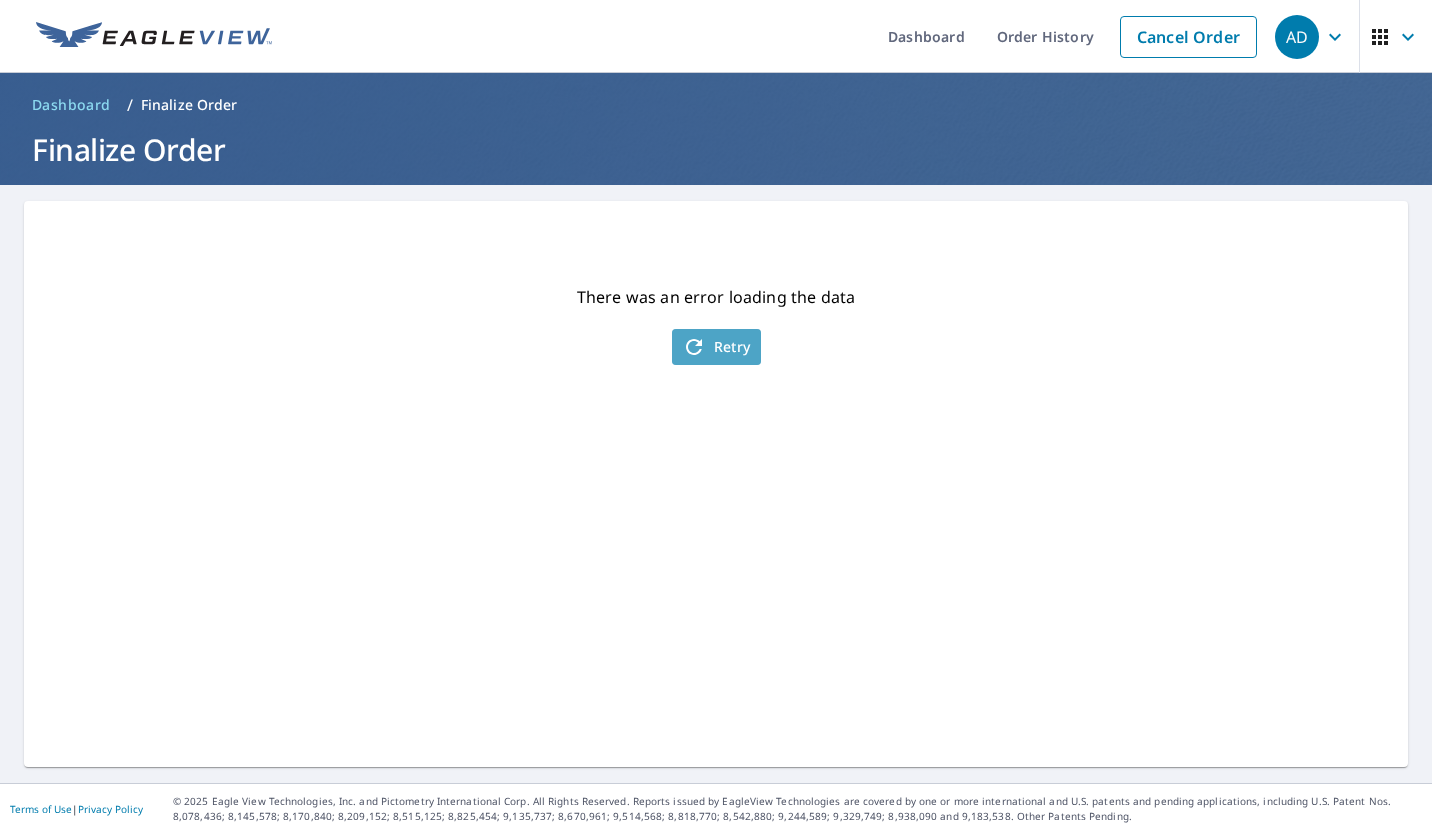 click on "Retry" at bounding box center [716, 347] 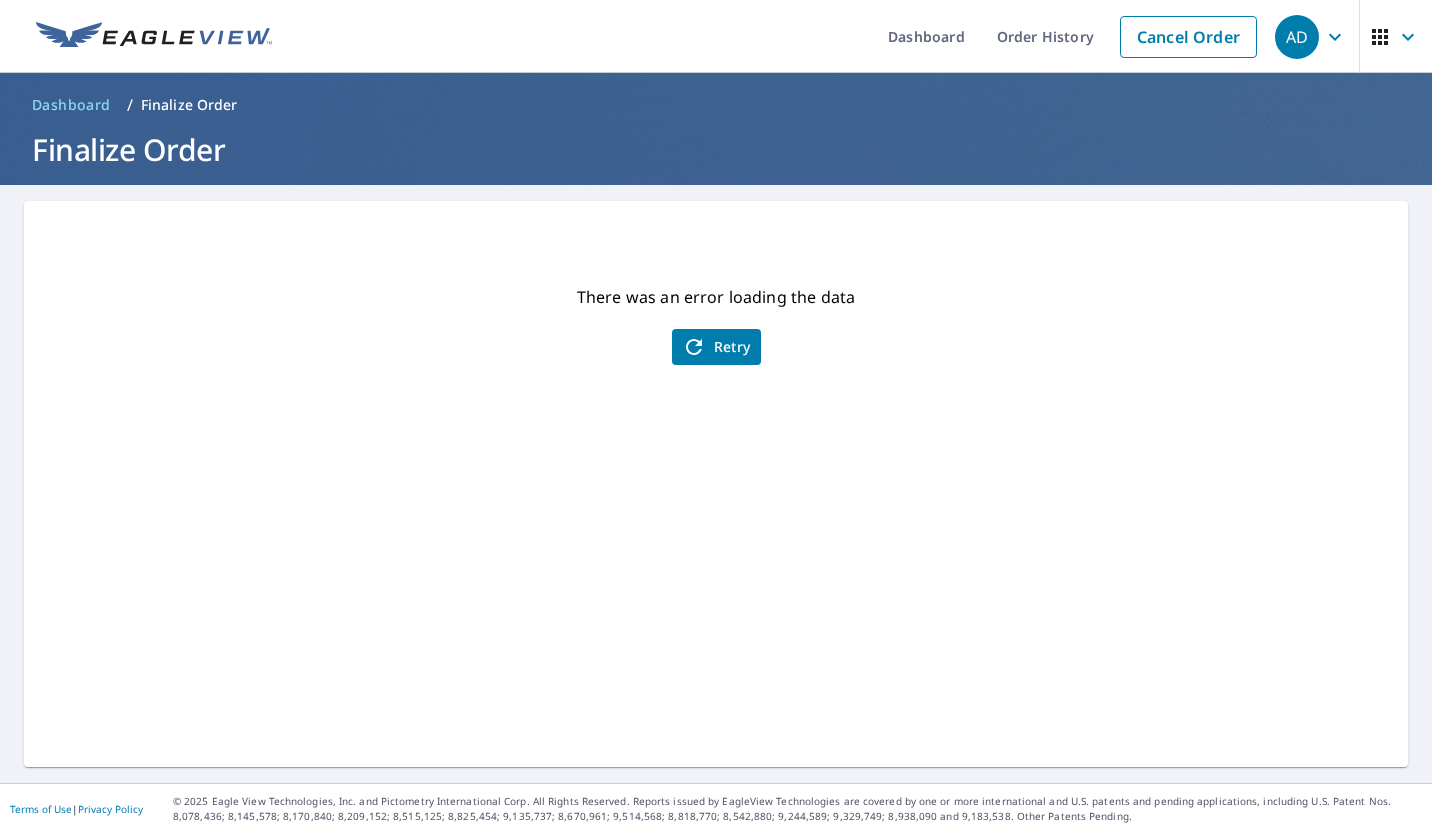 click on "Retry" at bounding box center [716, 347] 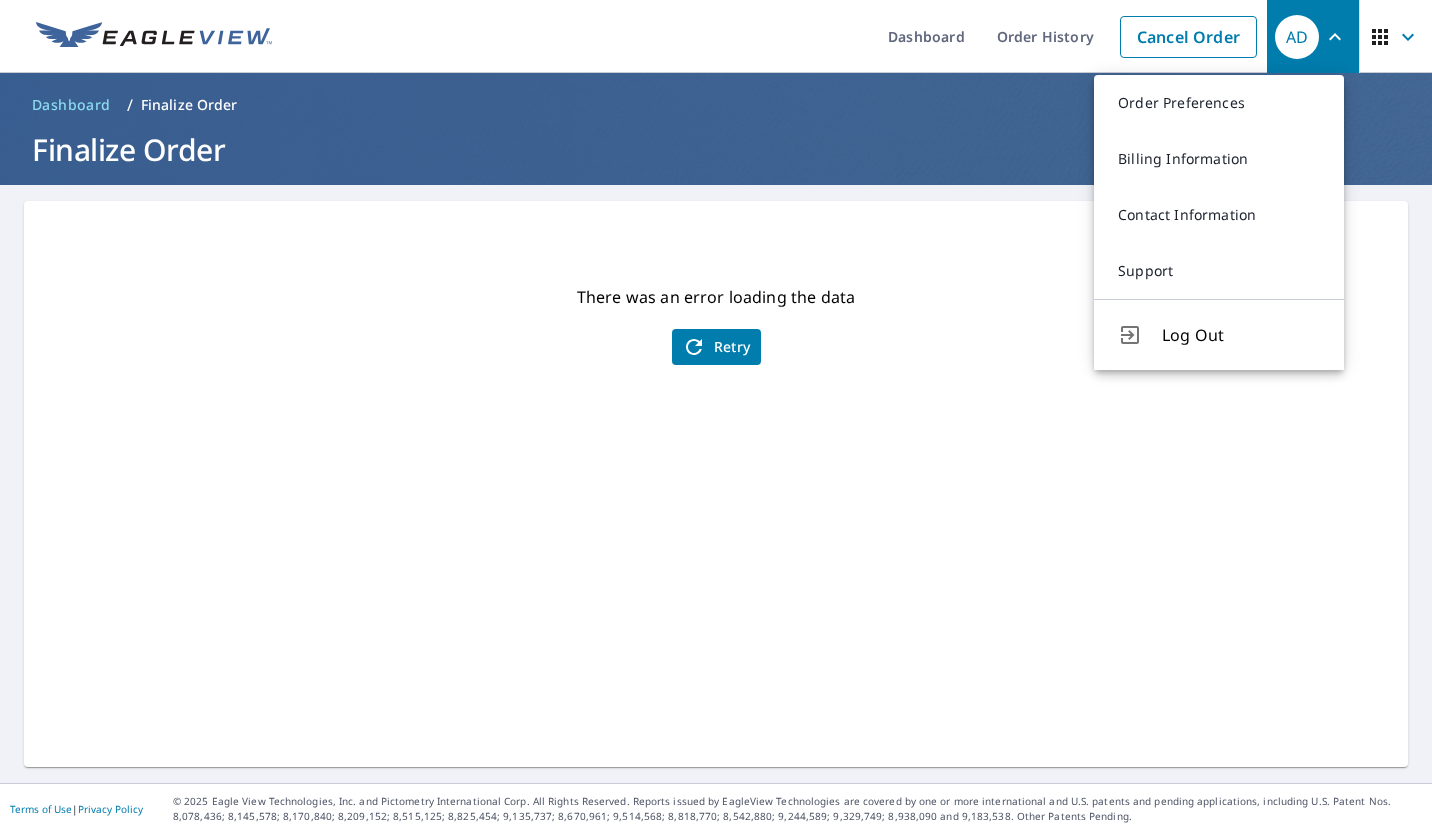 click on "Log Out" at bounding box center (1219, 334) 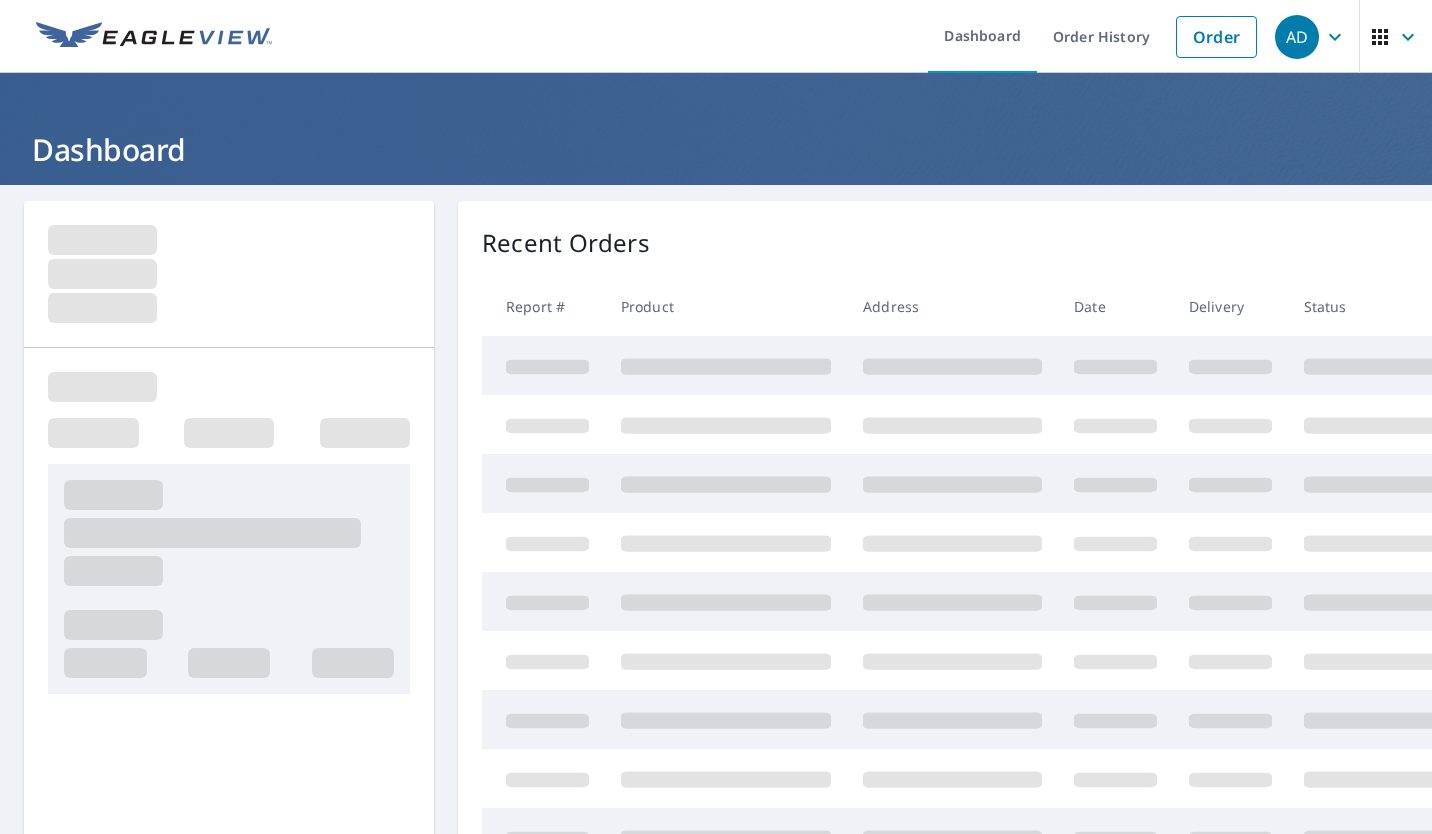 scroll, scrollTop: 0, scrollLeft: 0, axis: both 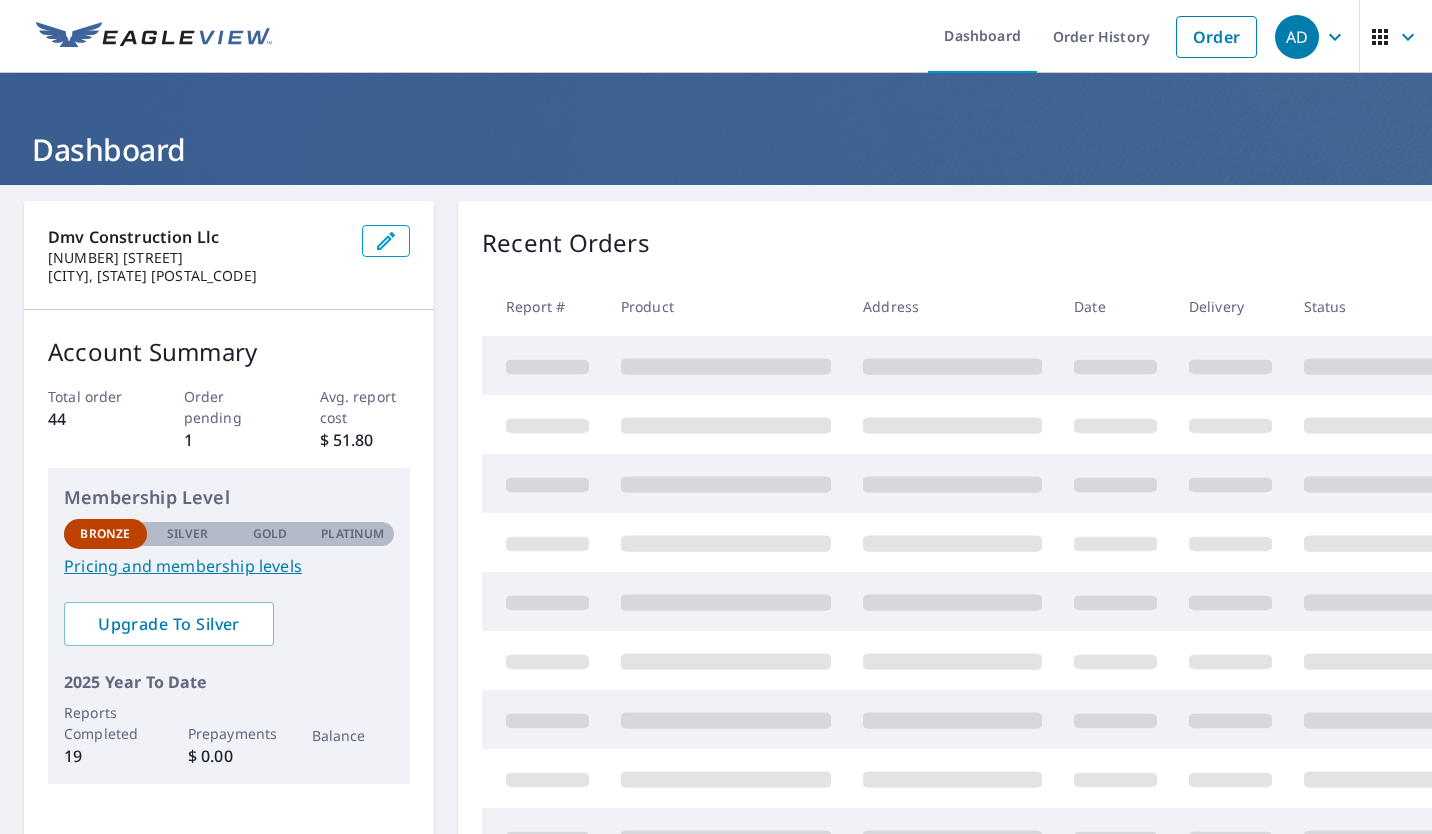 click on "Order" at bounding box center (1216, 37) 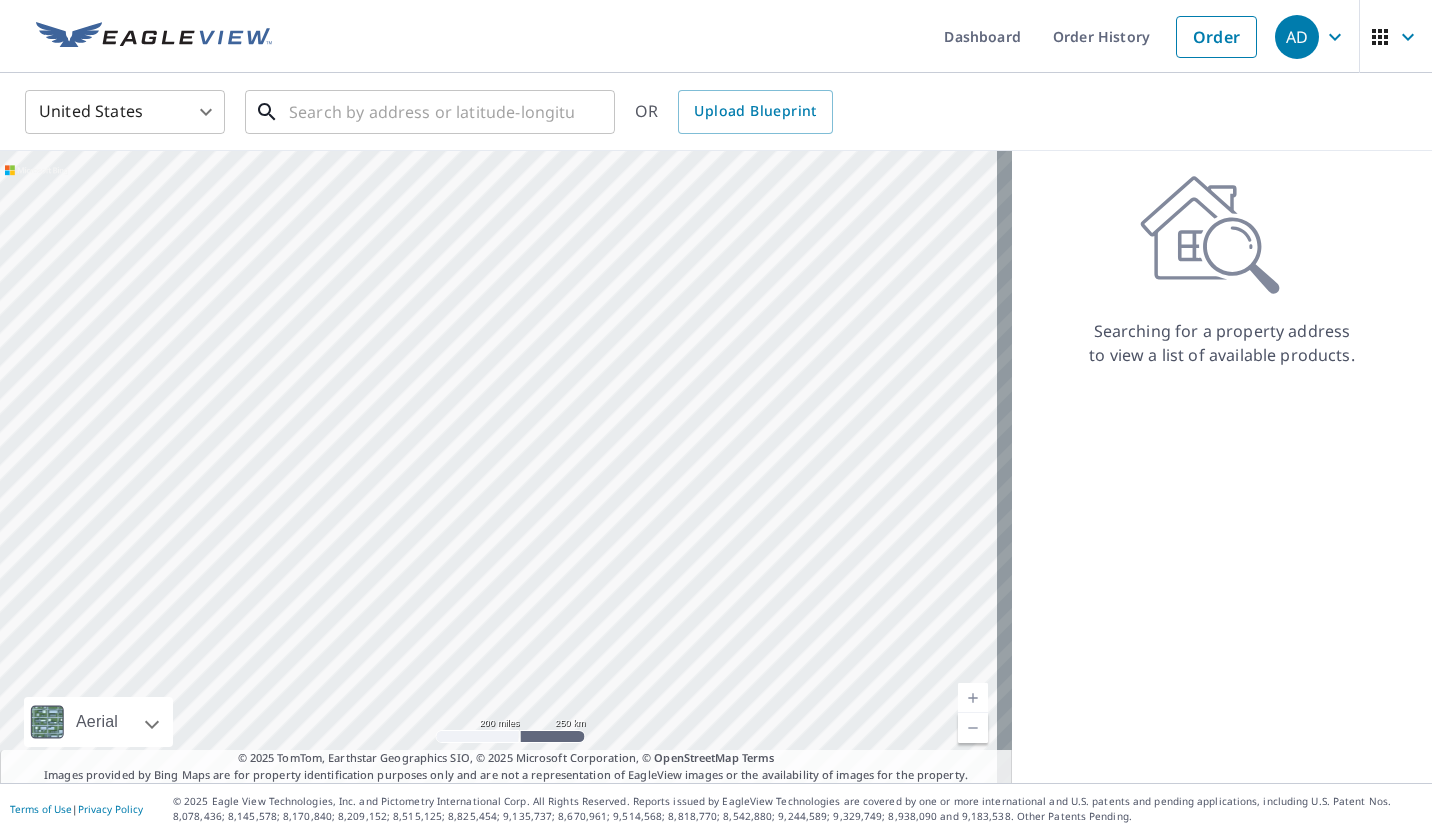 click at bounding box center (431, 112) 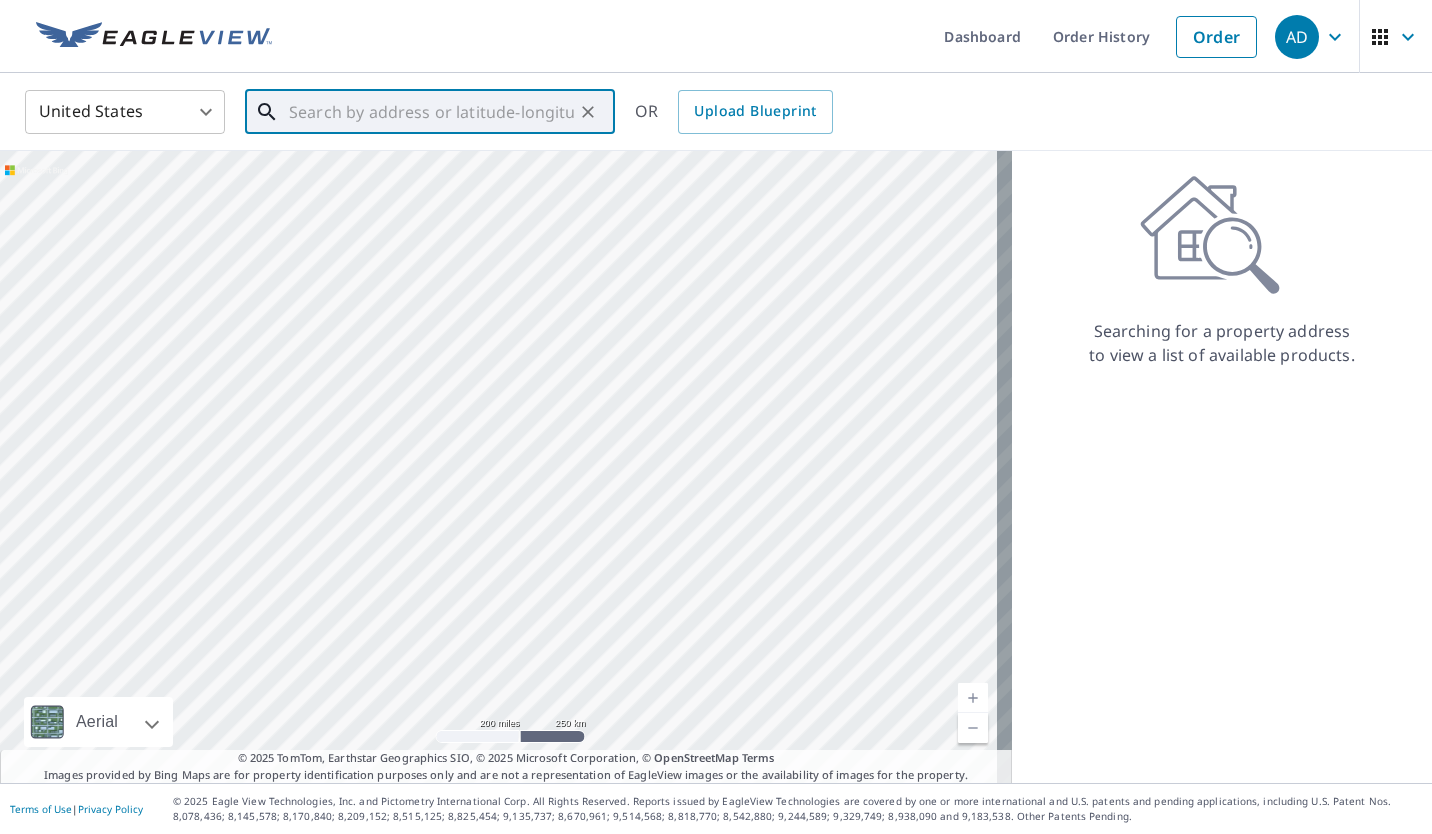 paste on "[NUMBER] [STREET] [CITY], [STATE] [POSTAL_CODE]" 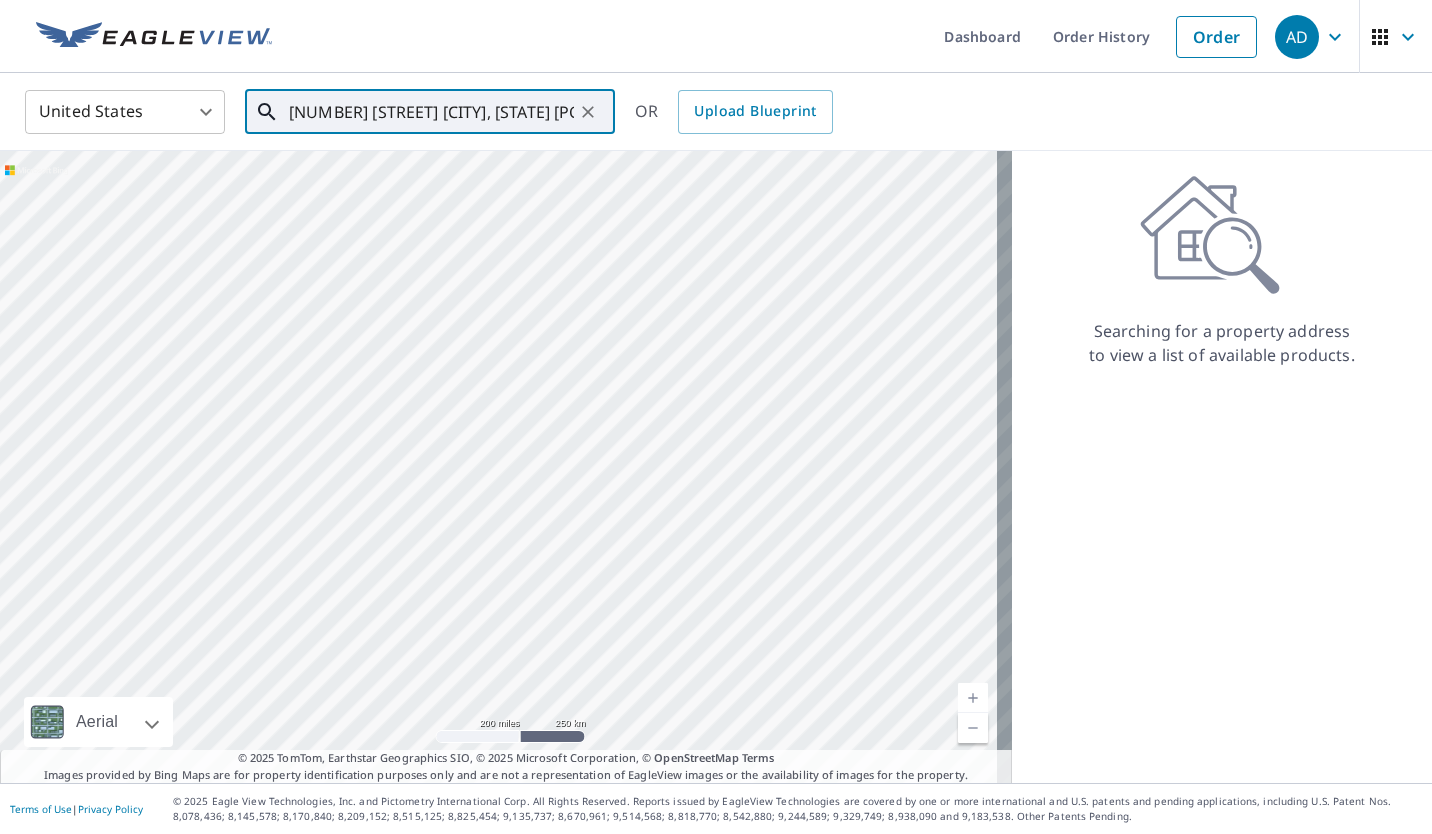 scroll, scrollTop: 0, scrollLeft: 84, axis: horizontal 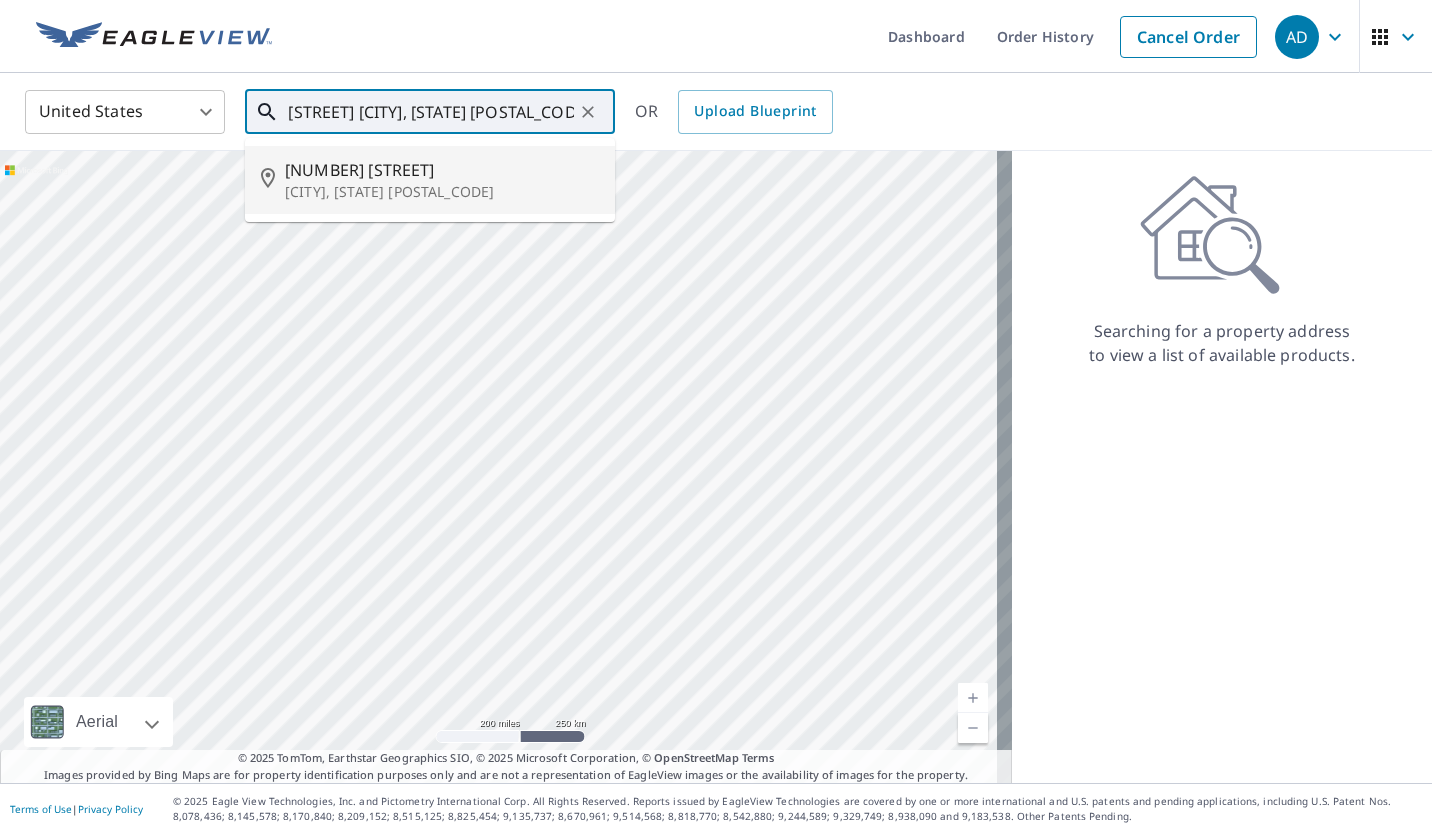 click on "[NUMBER] [STREET]" at bounding box center (442, 170) 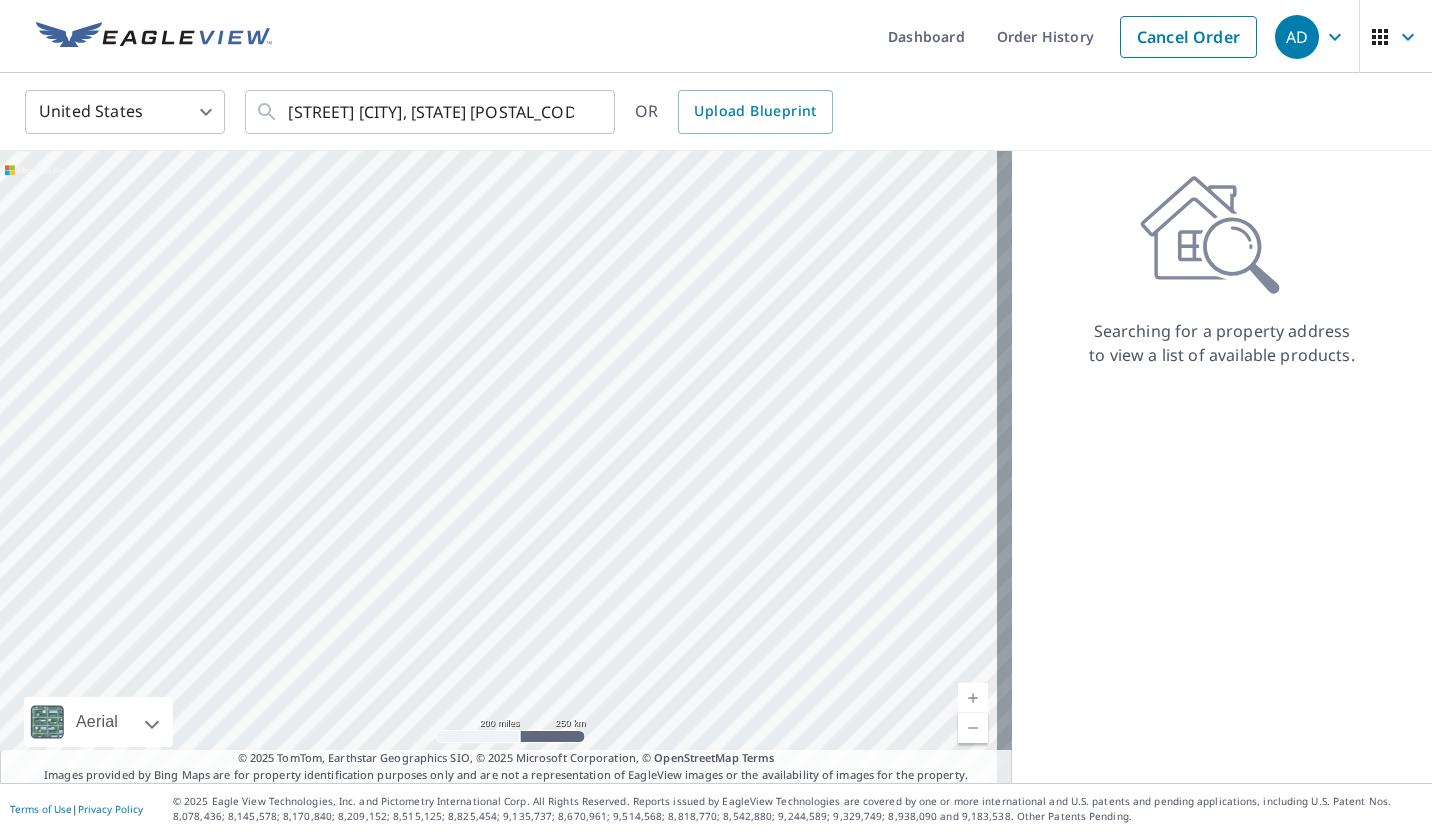 type on "[NUMBER] [STREET] [CITY], [STATE] [POSTAL_CODE]" 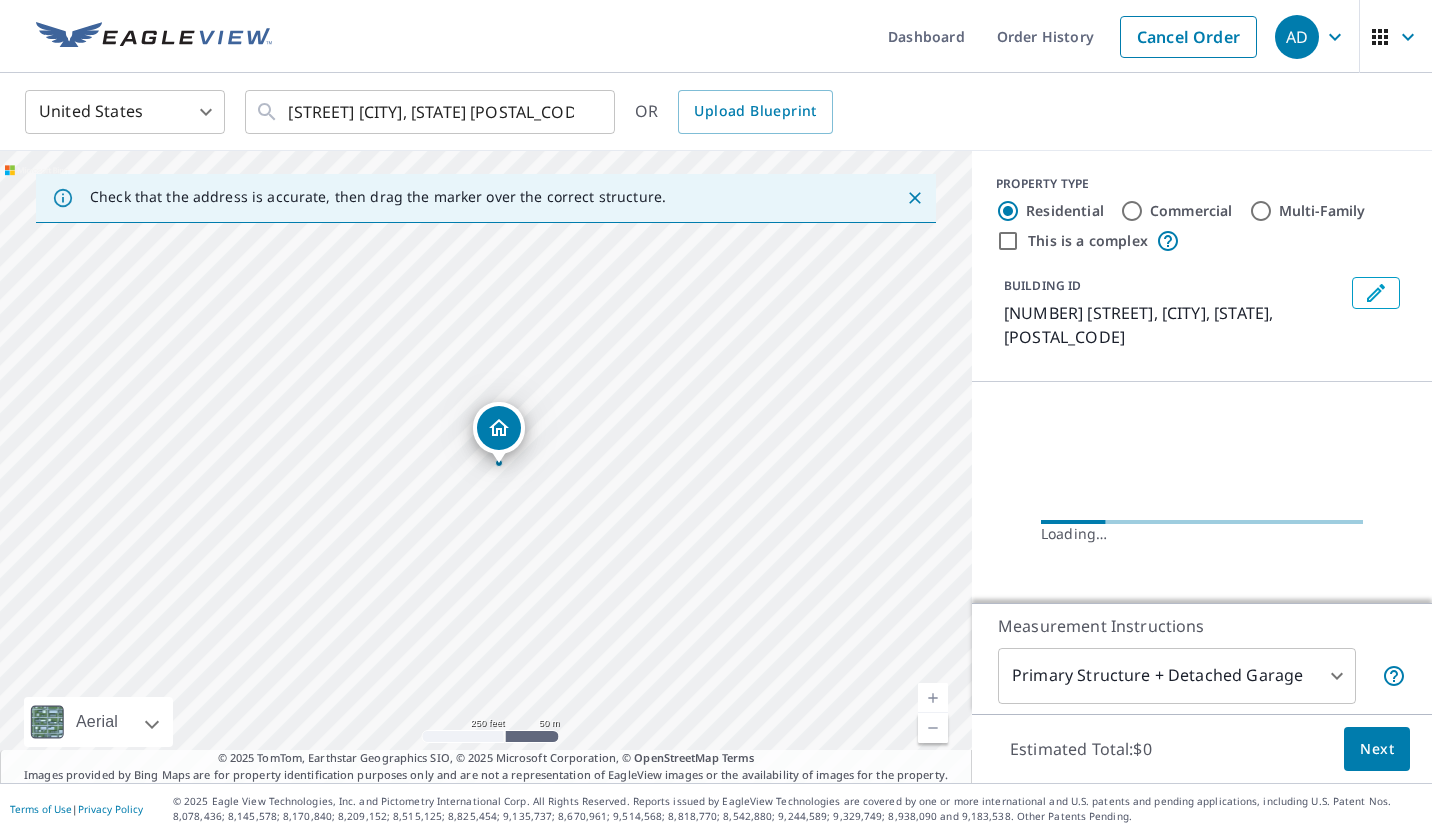 scroll, scrollTop: 0, scrollLeft: 0, axis: both 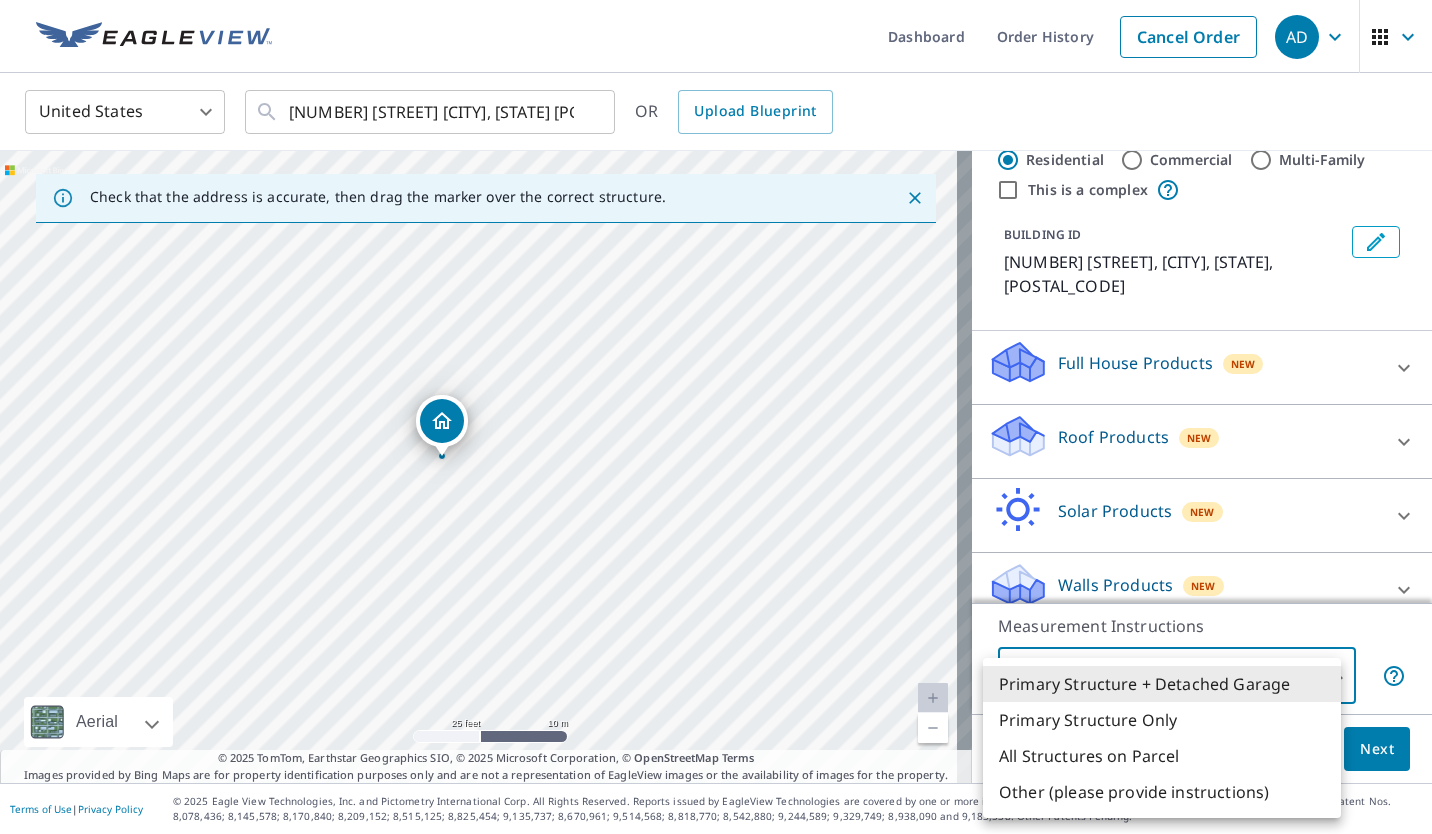 click on "AD AD
Dashboard Order History Cancel Order AD United States US ​ [NUMBER] [STREET] [CITY], [STATE] [POSTAL_CODE] ​ OR Upload Blueprint Check that the address is accurate, then drag the marker over the correct structure. [NUMBER] [STREET] [CITY], [STATE] [POSTAL_CODE] Aerial Road A standard road map Aerial A detailed look from above Labels Labels 25 feet 10 m © 2025 TomTom, © Vexcel Imaging, © 2025 Microsoft Corporation,  © OpenStreetMap Terms © 2025 TomTom, Earthstar Geographics SIO, © 2025 Microsoft Corporation, ©   OpenStreetMap   Terms Images provided by Bing Maps are for property identification purposes only and are not a representation of EagleView images or the availability of images for the property. PROPERTY TYPE Residential Commercial Multi-Family This is a complex BUILDING ID [NUMBER] [STREET], [CITY], [STATE], [POSTAL_CODE] Full House Products New Full House™ $105 Roof Products New Premium $32.75 - $87 QuickSquares™ $18 Gutter $13.75 Bid Perfect™ $18 Solar Products New Inform Essentials+ $63.25 Inform Advanced $79" at bounding box center (716, 417) 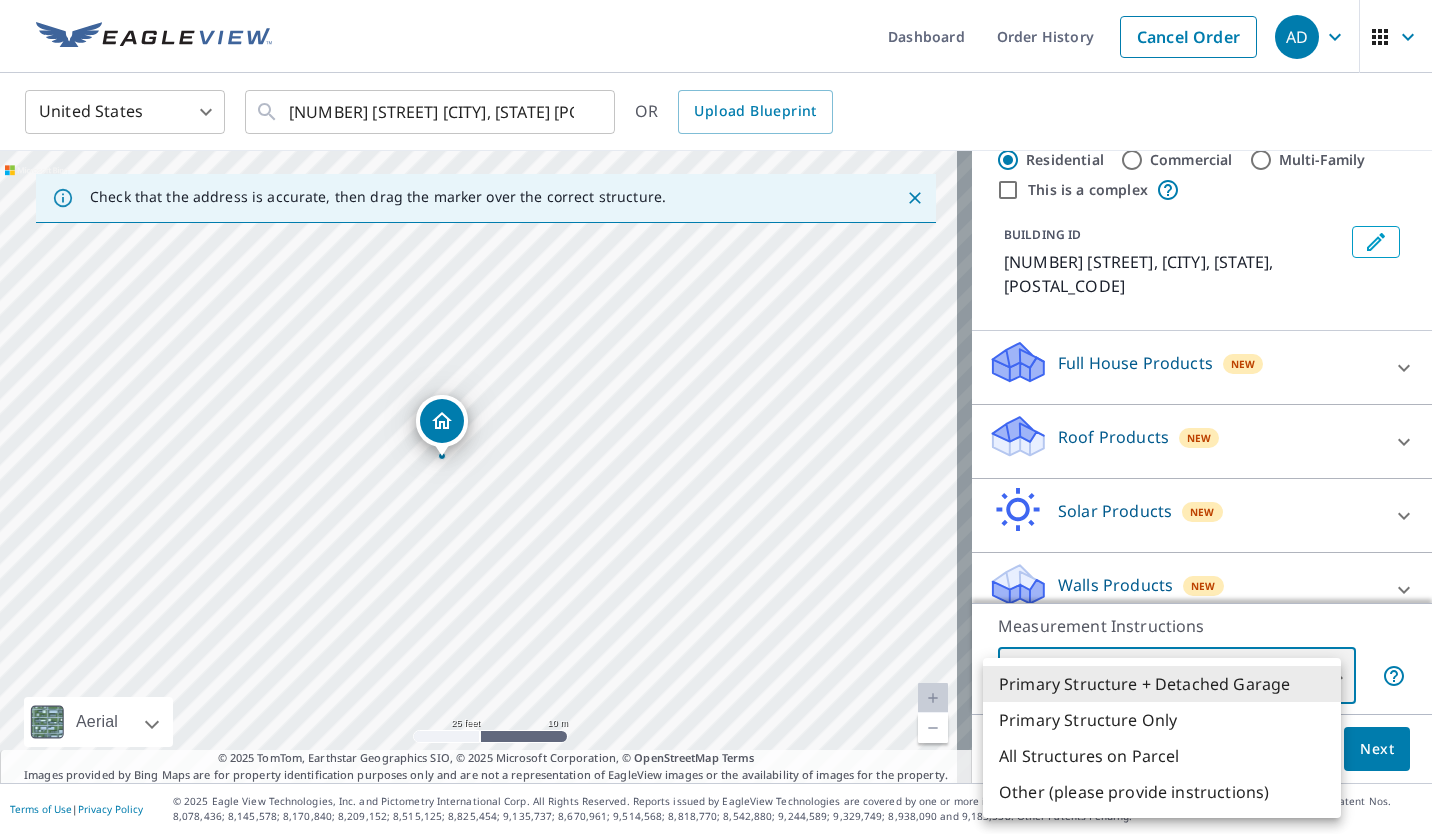 type on "2" 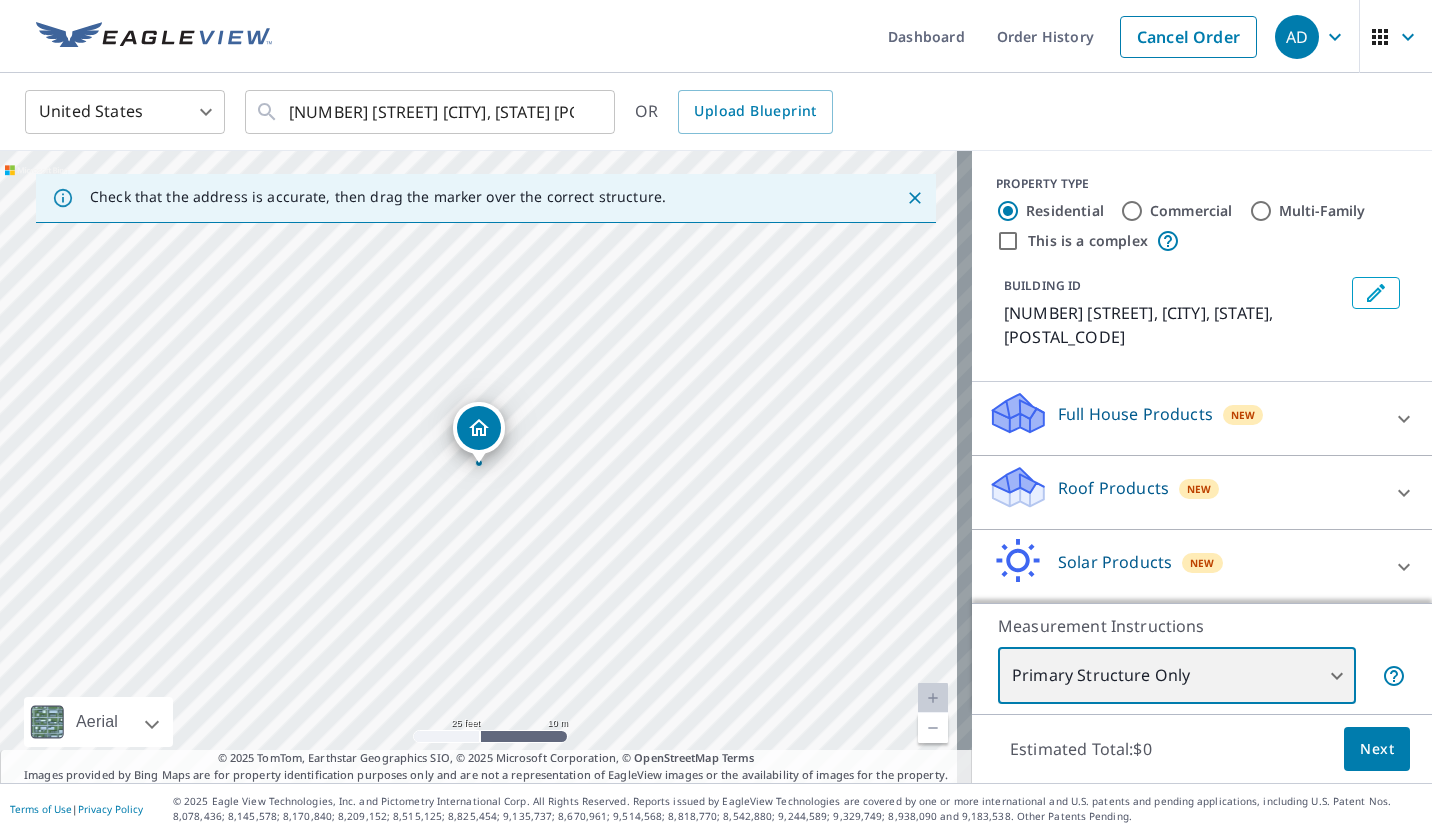 scroll, scrollTop: 51, scrollLeft: 0, axis: vertical 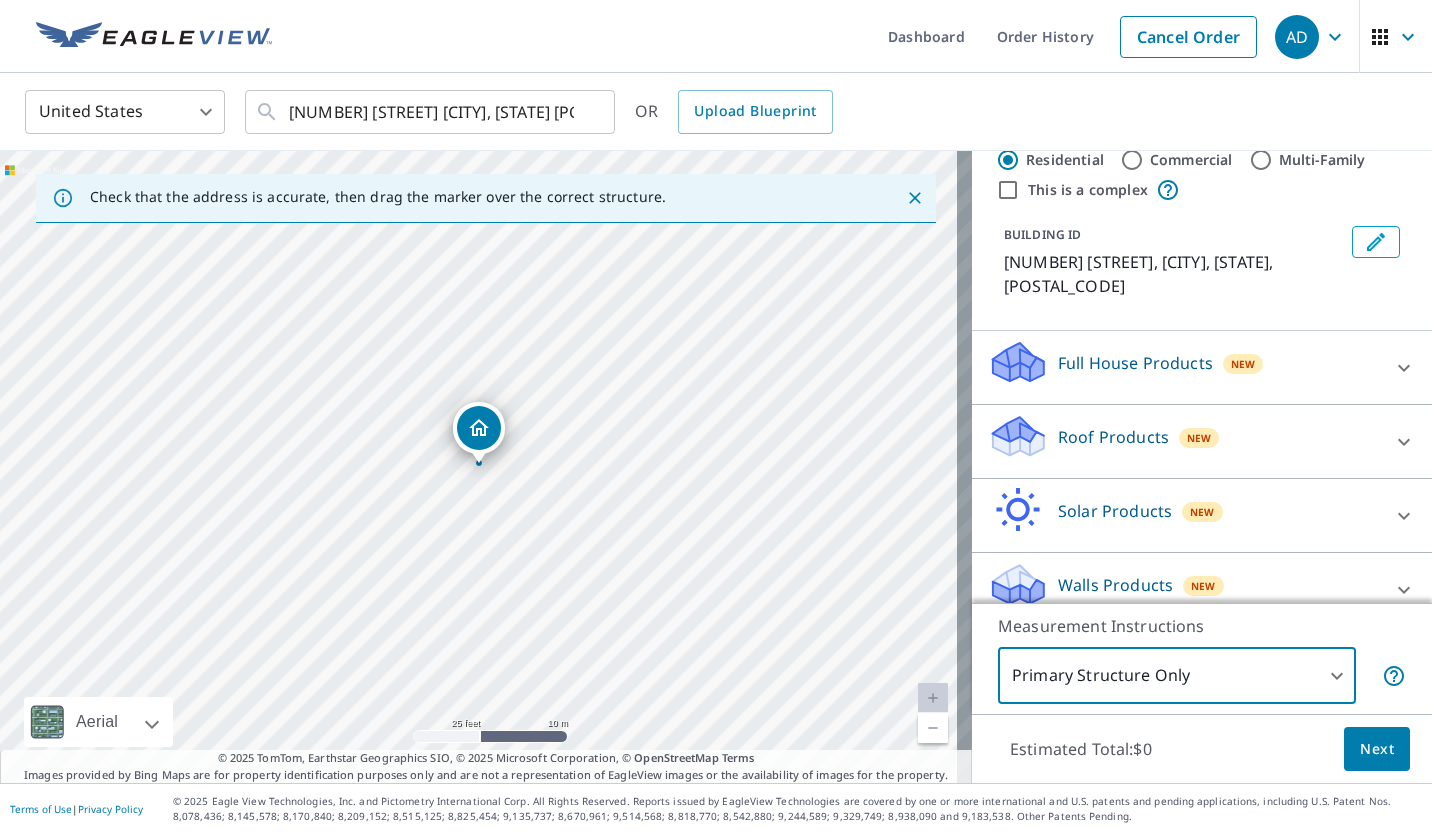 click on "Next" at bounding box center [1377, 749] 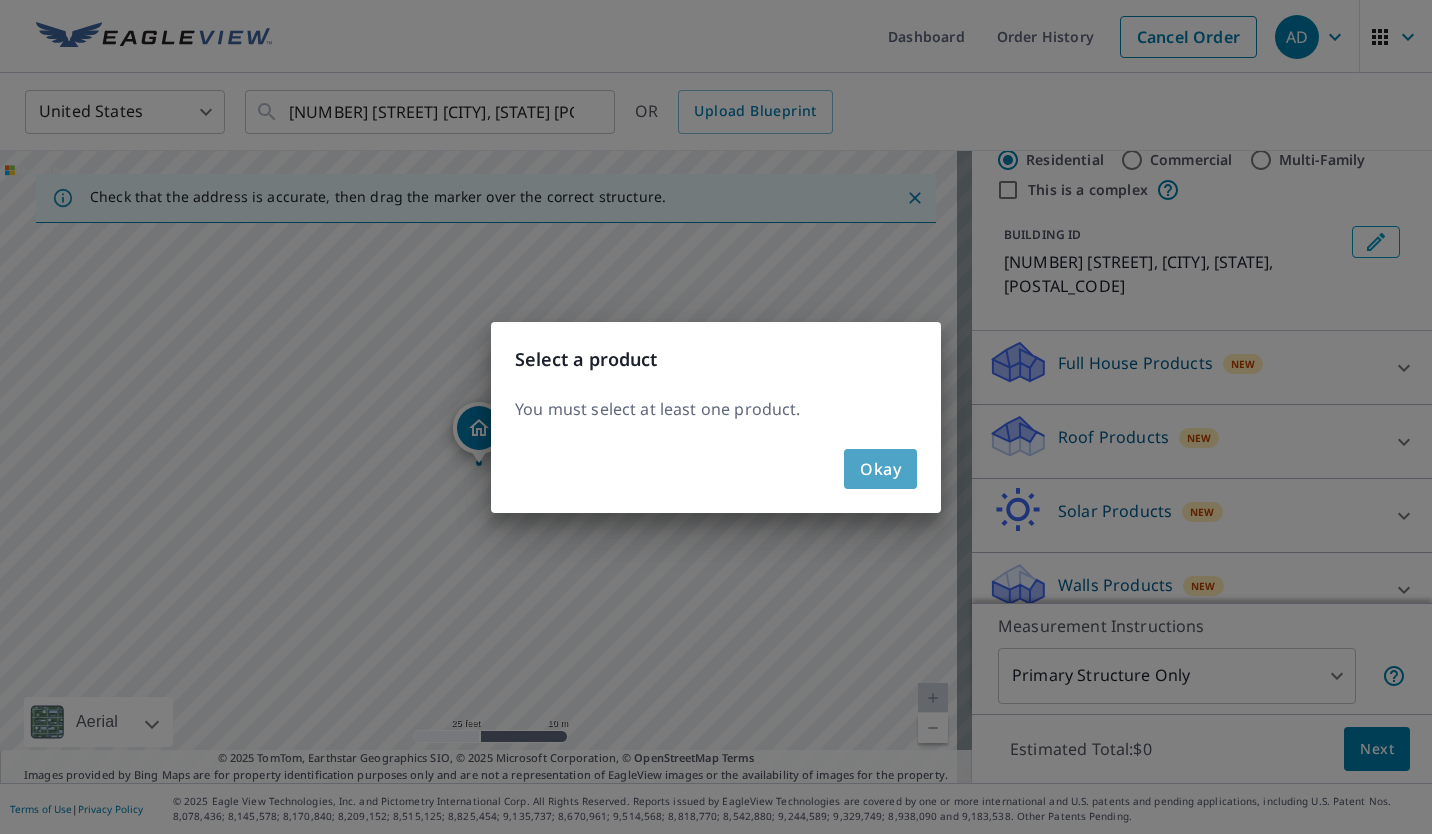 click on "Okay" at bounding box center (880, 469) 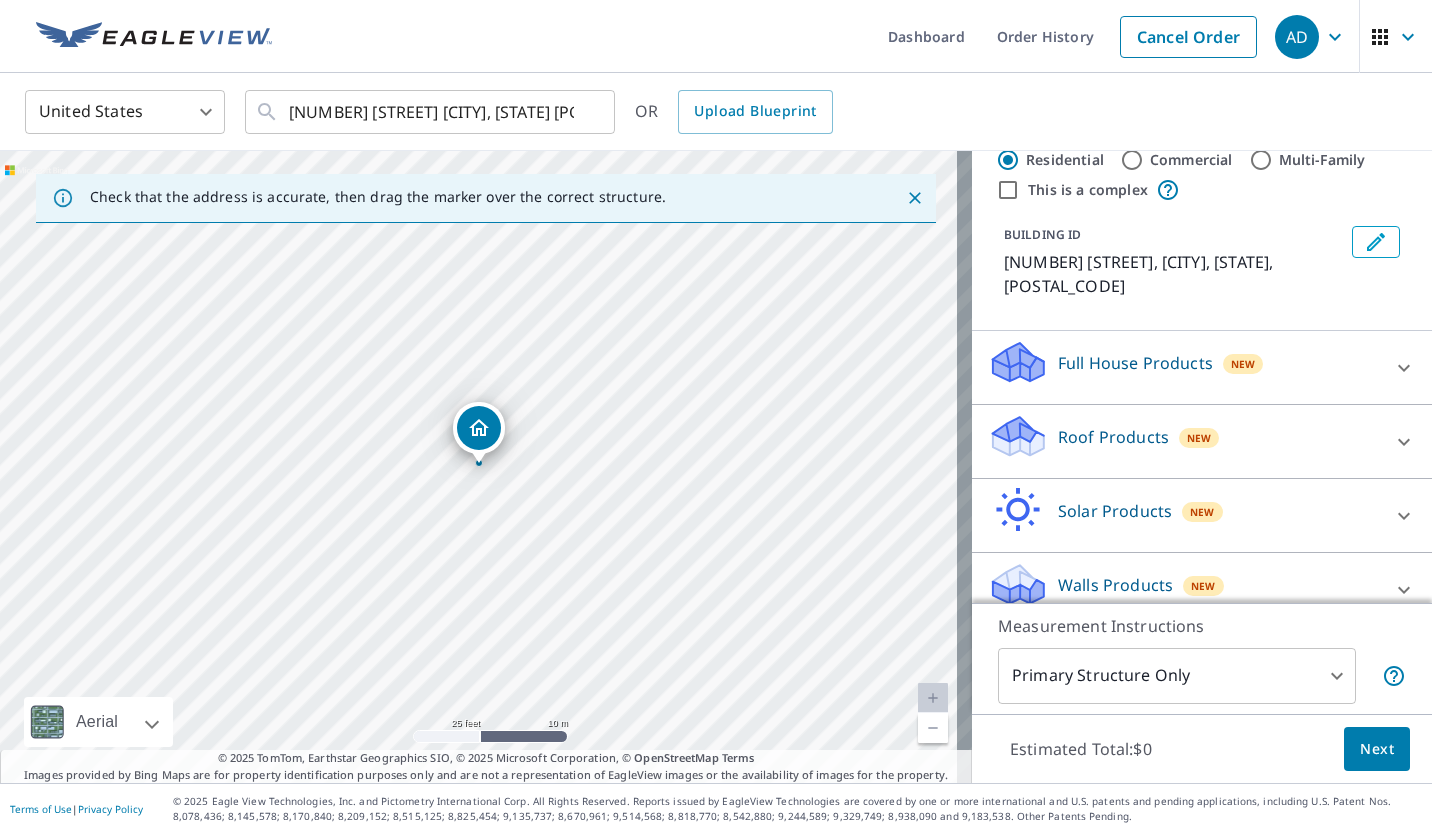 click on "Roof Products New" at bounding box center (1184, 441) 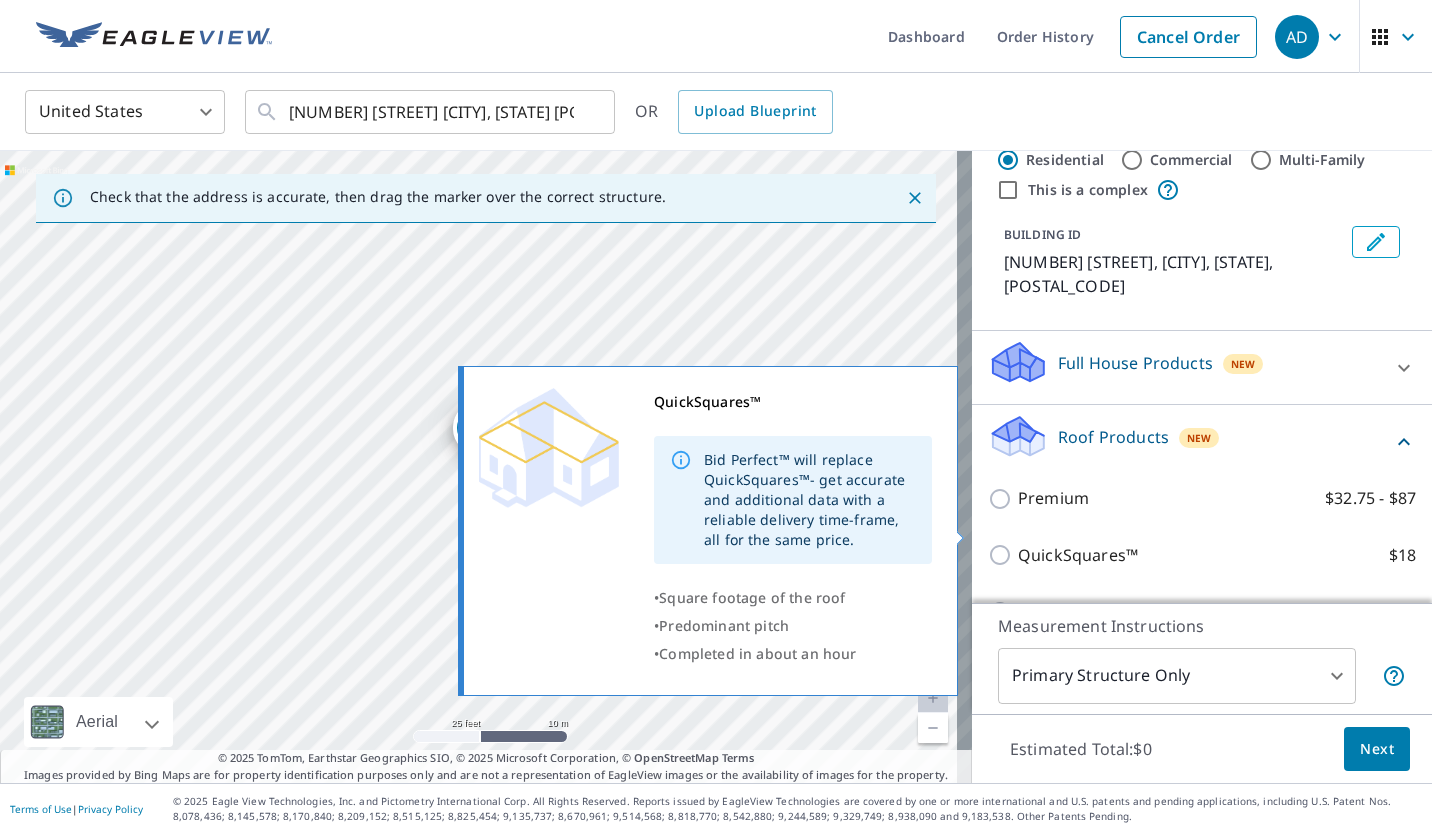 click on "QuickSquares™ $18" at bounding box center [1003, 555] 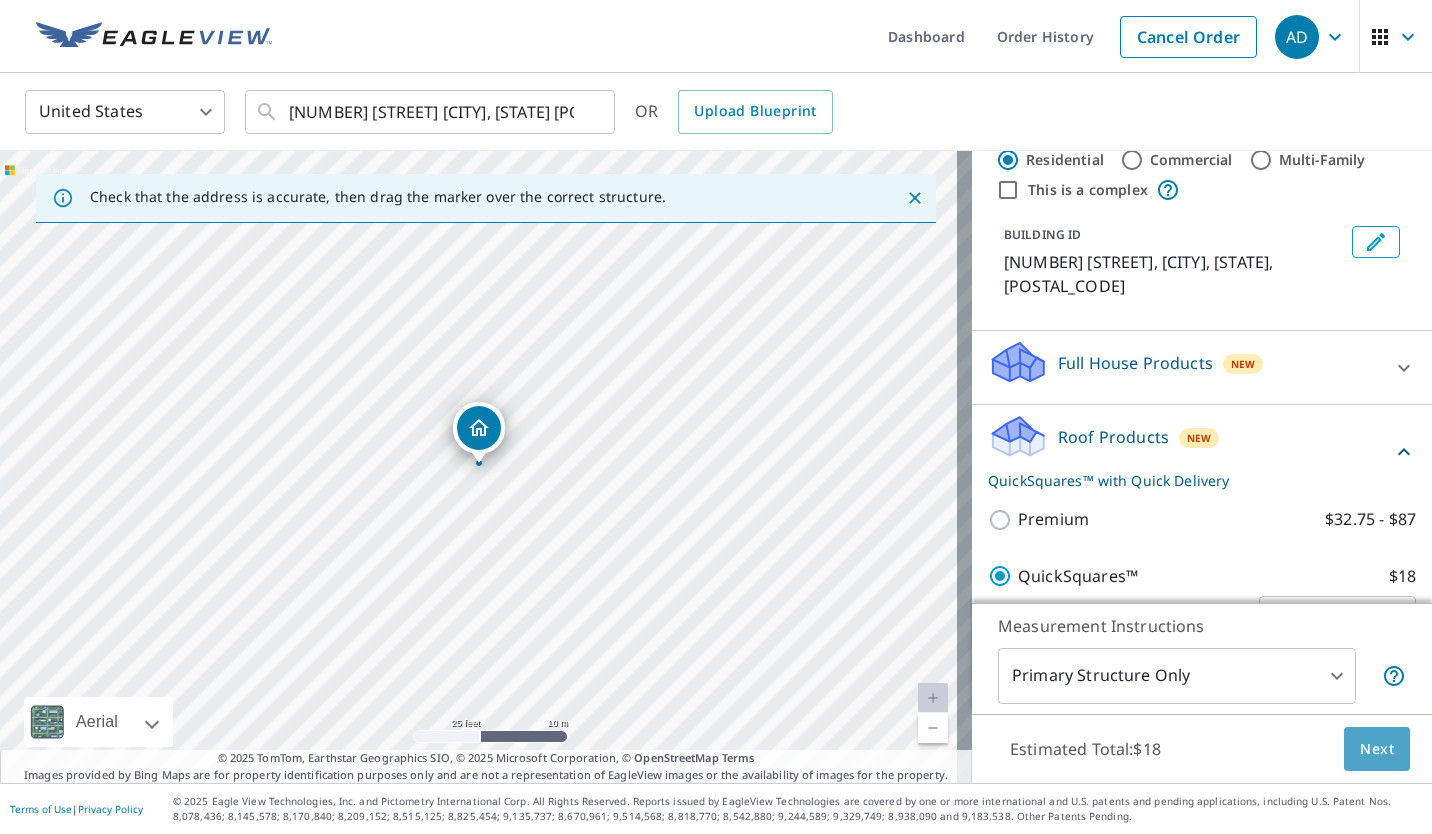 click on "Next" at bounding box center (1377, 749) 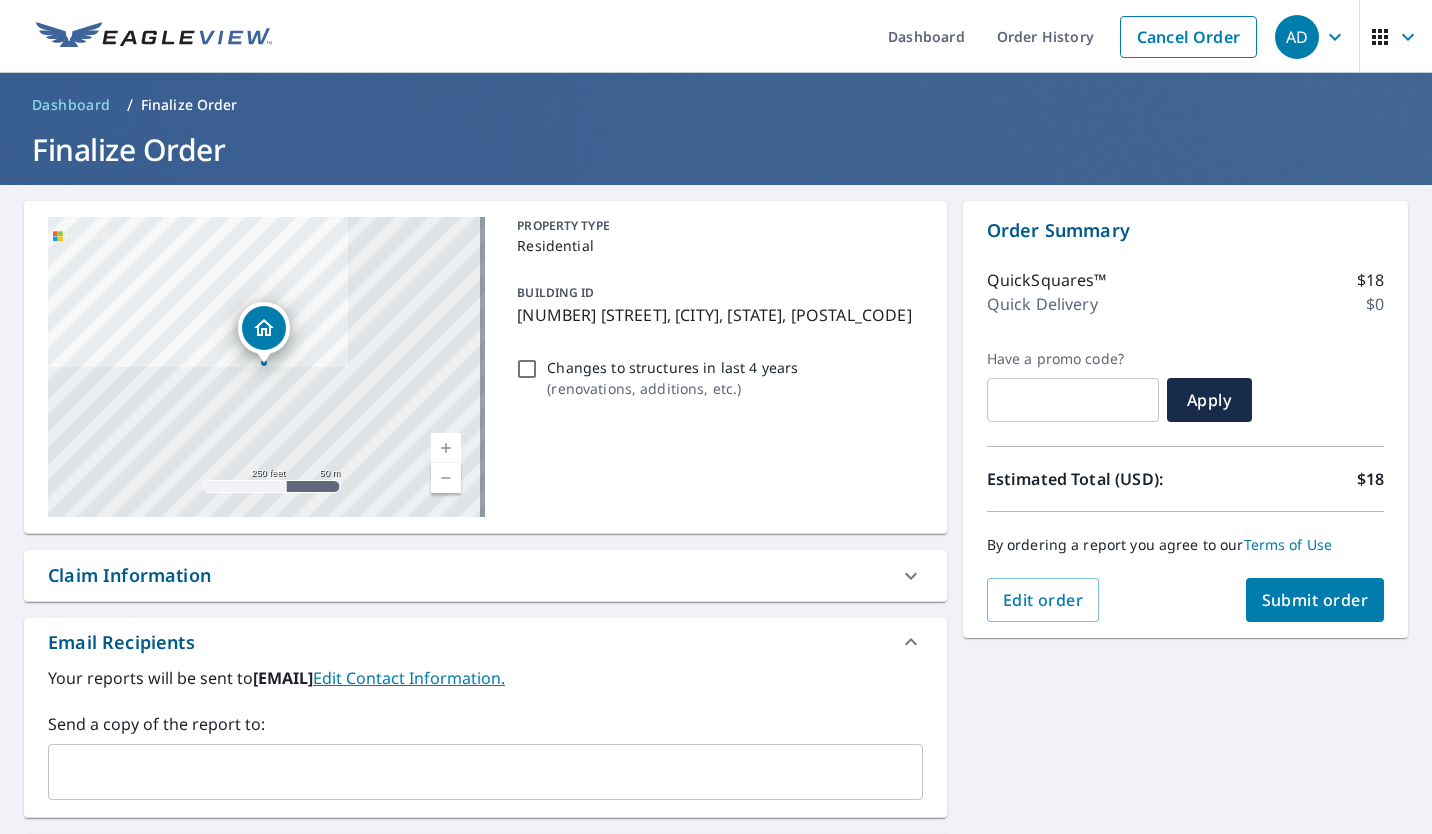 scroll, scrollTop: 49, scrollLeft: 0, axis: vertical 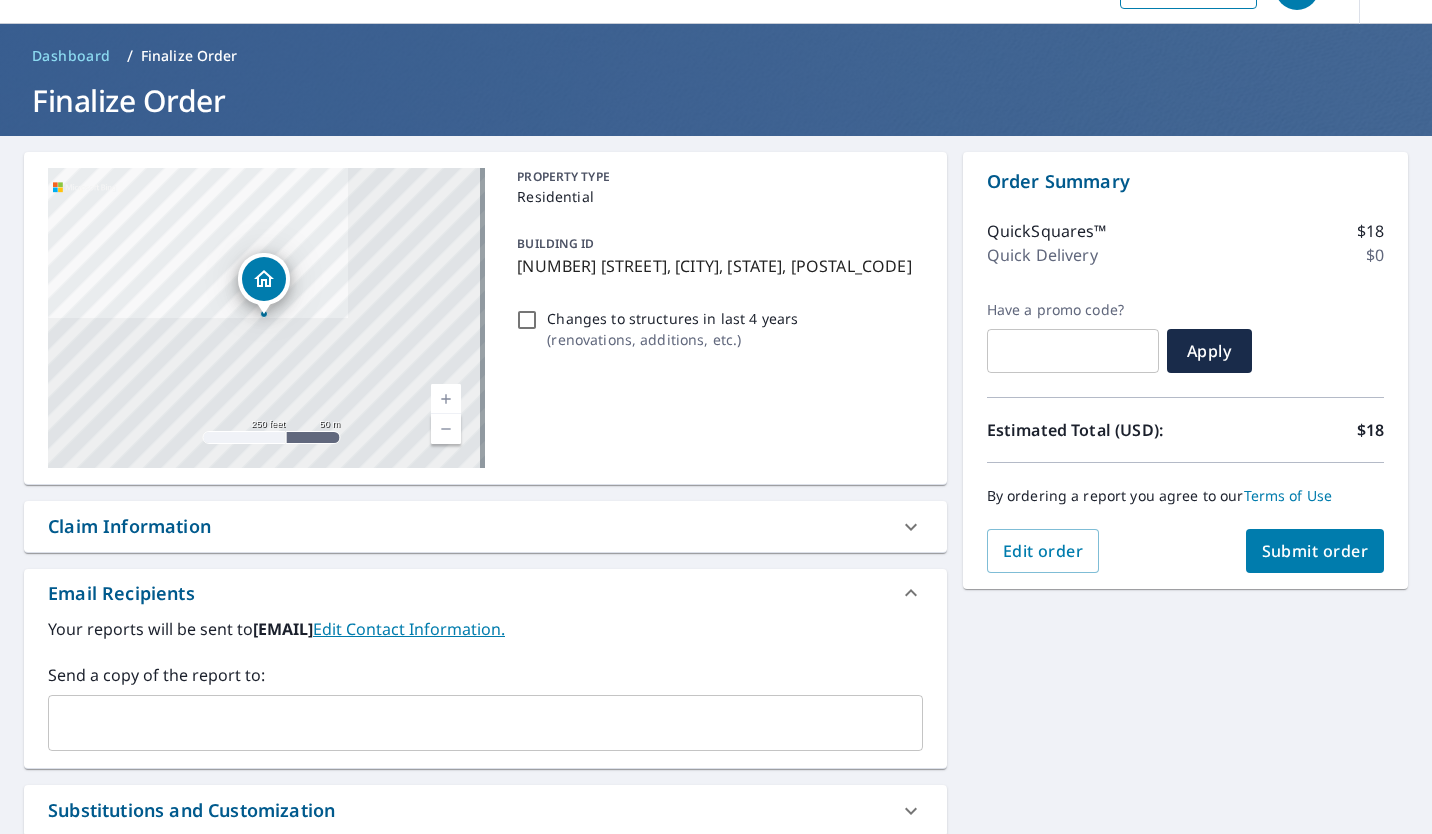 click on "Submit order" at bounding box center [1315, 551] 